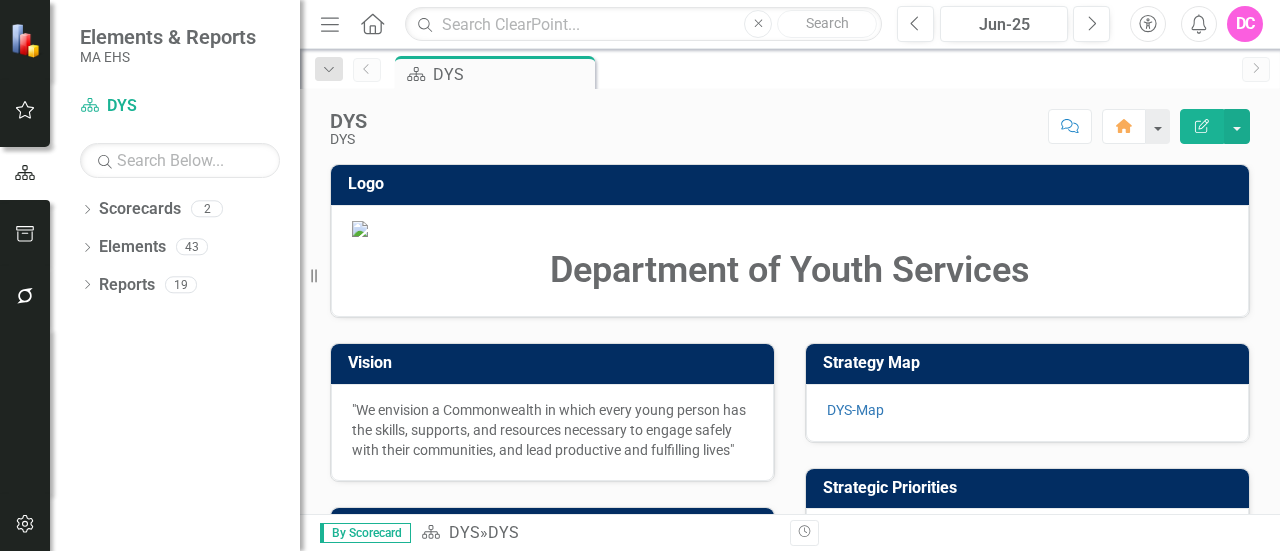 scroll, scrollTop: 0, scrollLeft: 0, axis: both 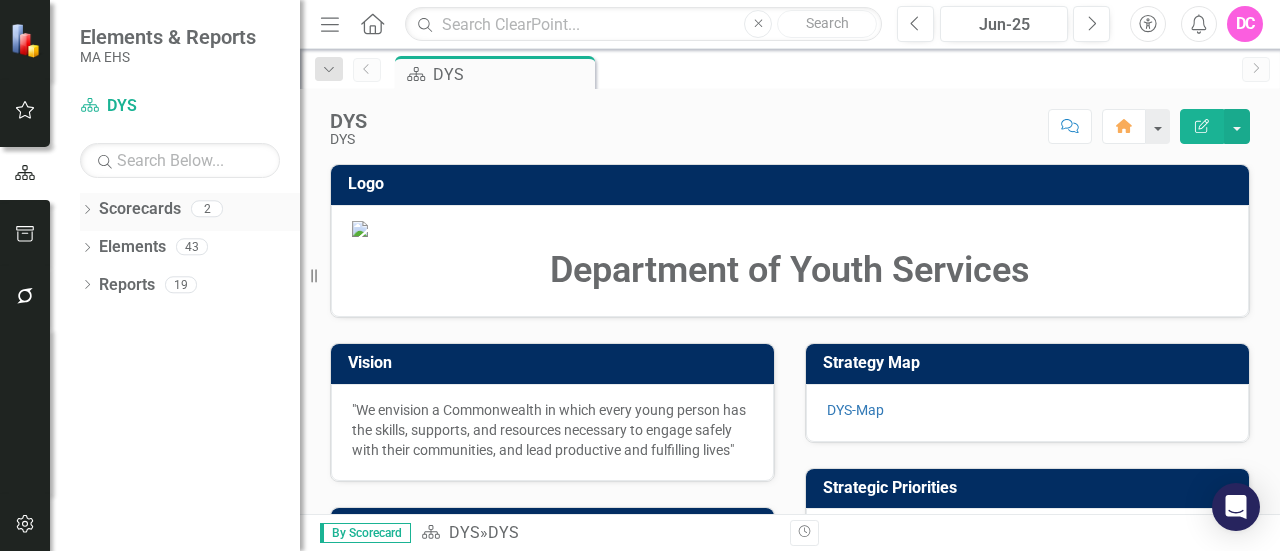 click on "Scorecards" at bounding box center (140, 209) 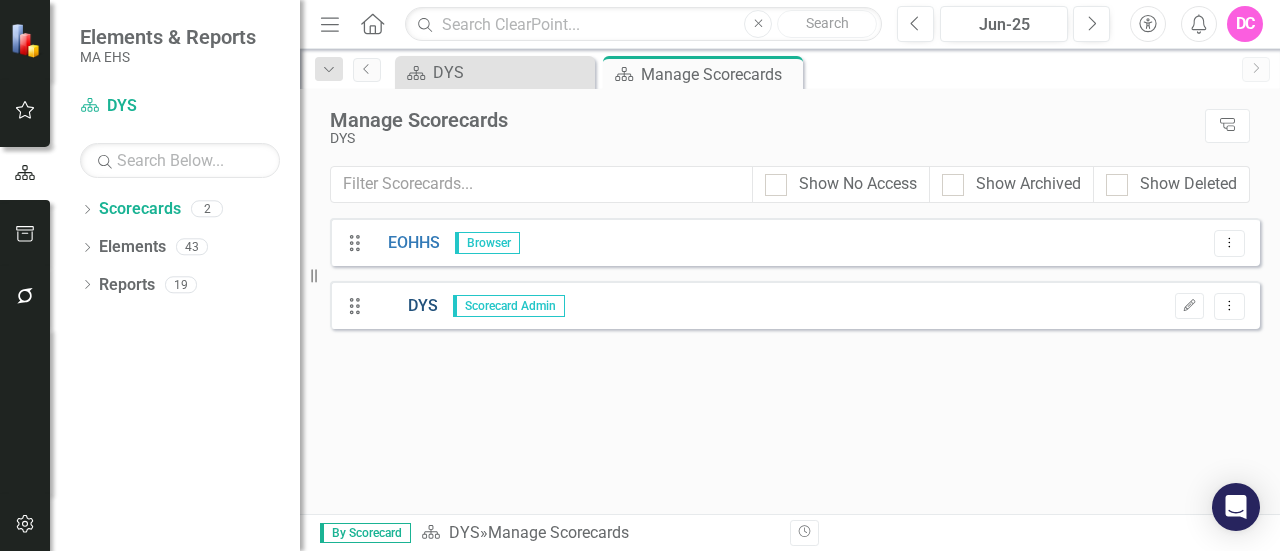 click on "DYS" at bounding box center [405, 306] 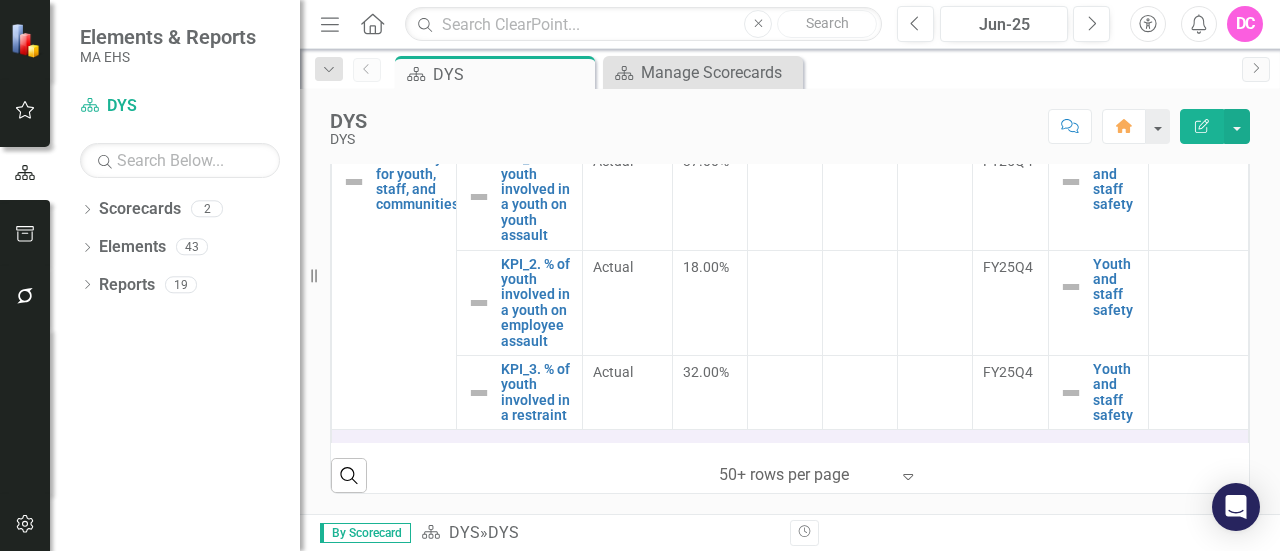 scroll, scrollTop: 762, scrollLeft: 0, axis: vertical 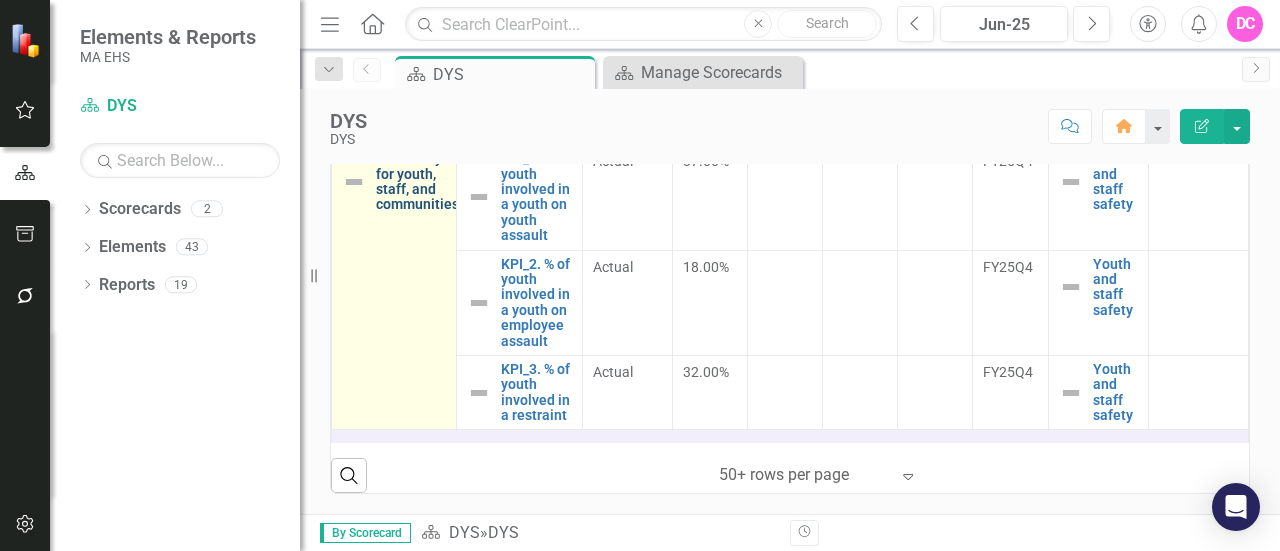 click on "C1. Safety for youth, staff, and communities" at bounding box center [417, 182] 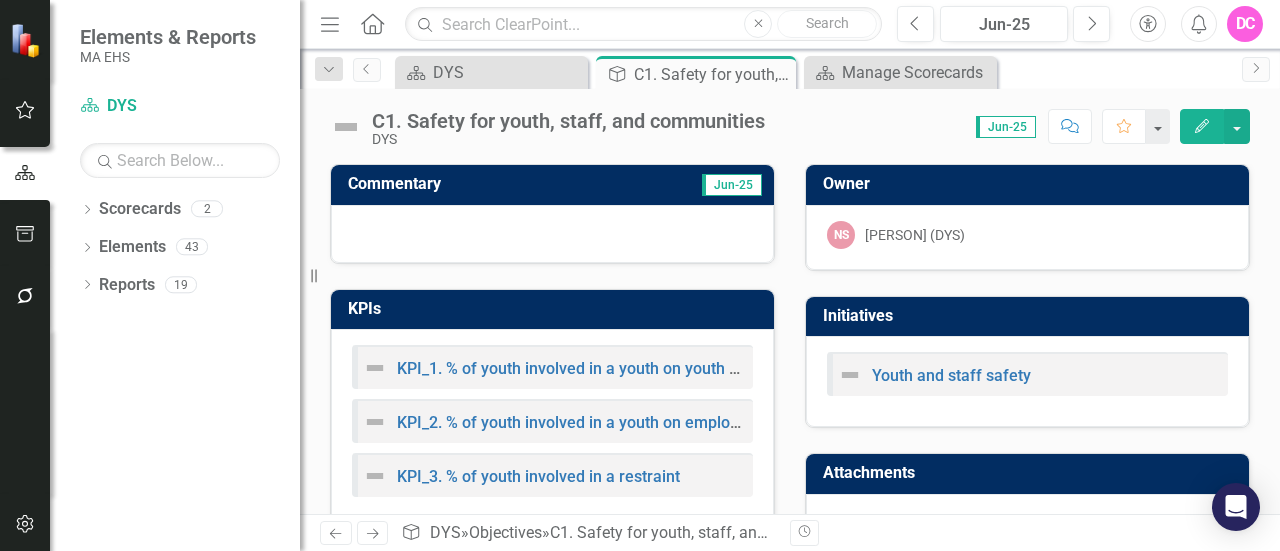 scroll, scrollTop: 54, scrollLeft: 0, axis: vertical 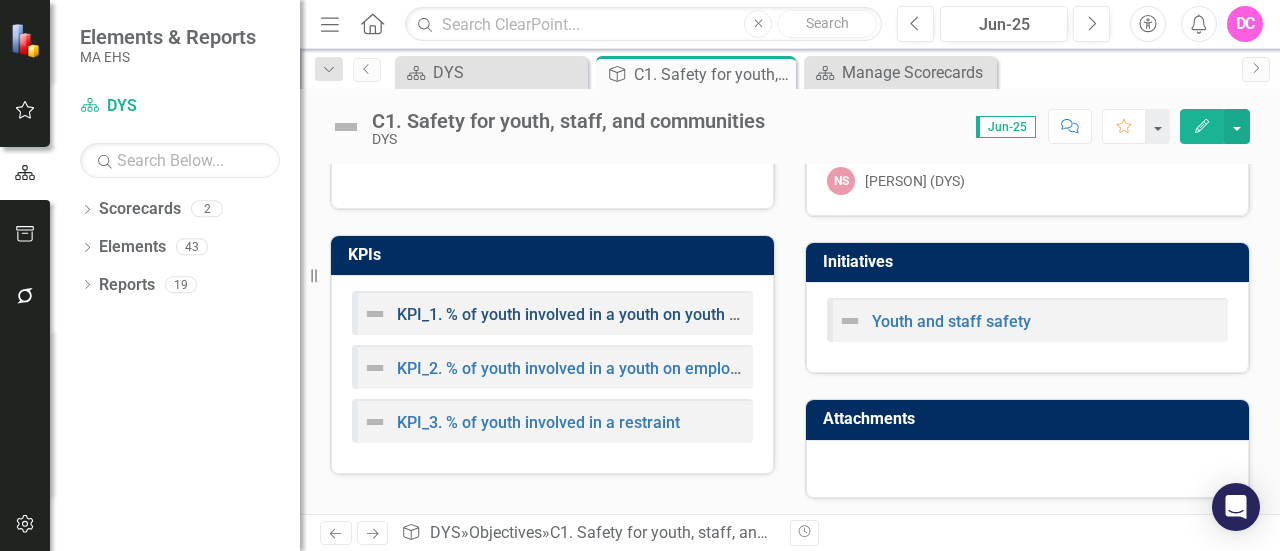 click on "KPI_1. % of youth involved in a youth on youth assault" at bounding box center [589, 314] 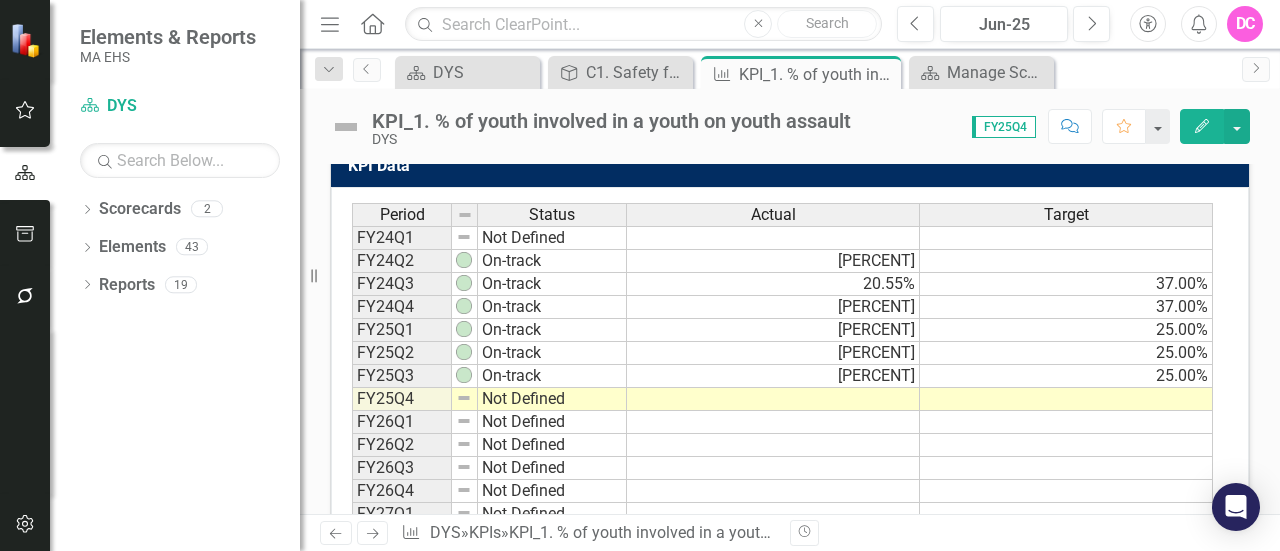 scroll, scrollTop: 750, scrollLeft: 0, axis: vertical 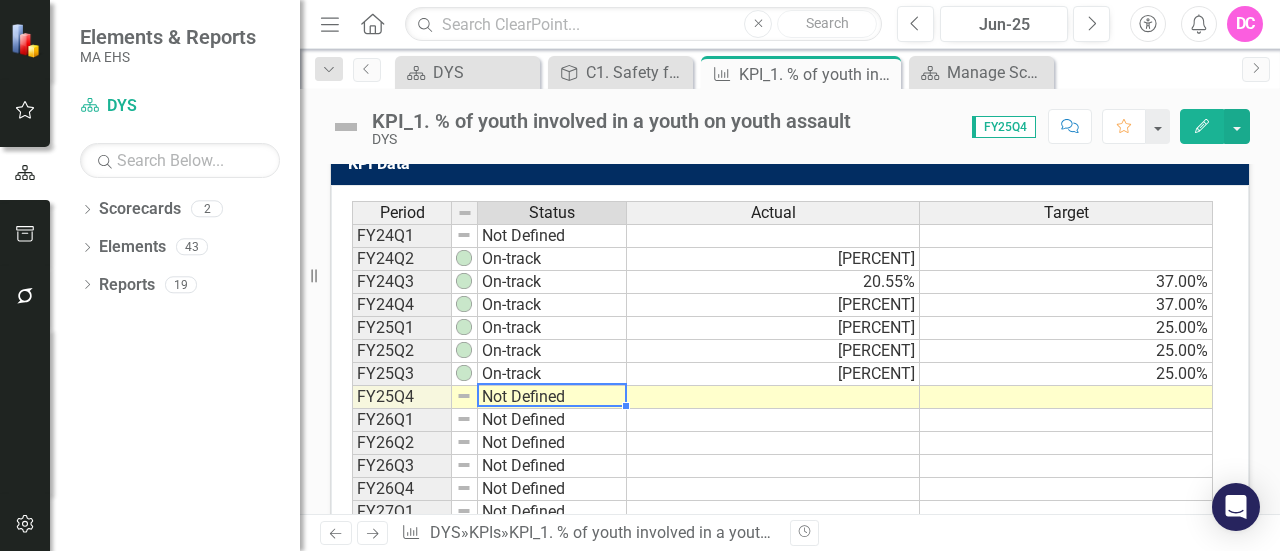 click on "Not Defined" at bounding box center [552, 397] 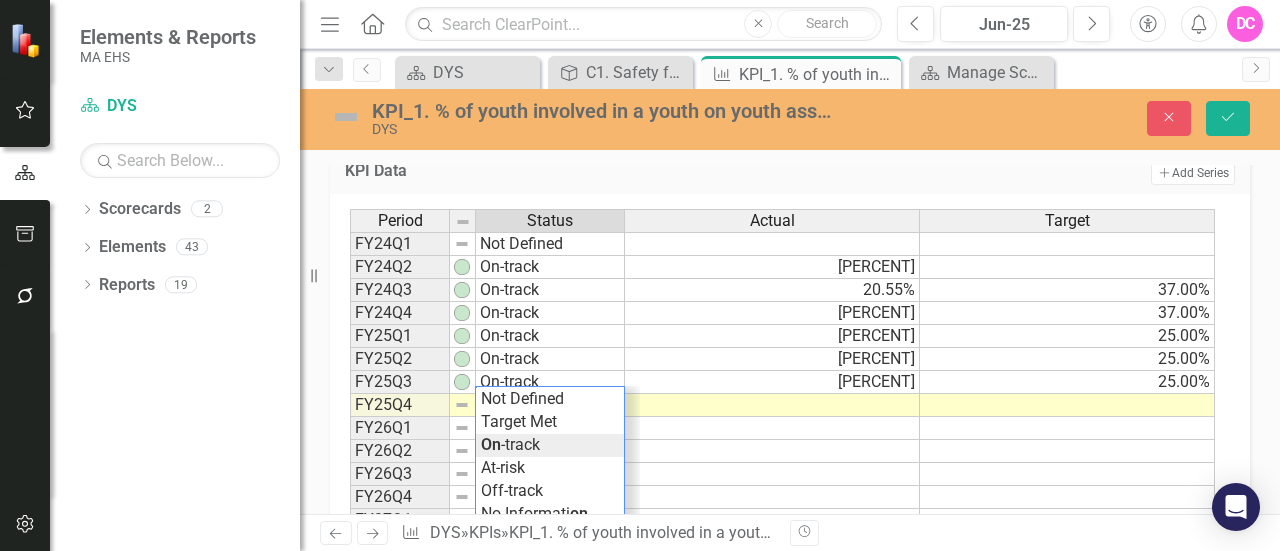 click on "Period Status Actual Target FY24Q1 Not Defined FY24Q2 On-track 23.96% FY24Q3 On-track 20.55% 37.00% FY24Q4 On-track 21.06% 37.00% FY25Q1 On-track 23.37% 25.00% FY25Q2 On-track 23.79% 25.00% FY25Q3 On-track 21.40% 25.00% FY25Q4 Not Defined FY26Q1 Not Defined FY26Q2 Not Defined FY26Q3 Not Defined FY26Q4 Not Defined FY27Q1 Not Defined FY27Q2 Not Defined 37.00% FY27 Q3 Not Defined FY27Q4 Not Defined Period Status Actual Target Period Status FY24Q1 Not Defined FY24Q2 On-track FY24Q3 On-track FY24Q4 On-track FY25Q1 On-track FY25Q2 On-track FY25Q3 On-track FY25Q4 Not Defined FY26Q1 Not Defined FY26Q2 Not Defined FY26Q3 Not Defined FY26Q4 Not Defined FY27Q1 Not Defined FY27Q2 Not Defined FY27 Q3 Not Defined FY27Q4 Not Defined Period Status On-track Not Defined Target Met On -track At-risk Off-track No Informati on" at bounding box center [782, 405] 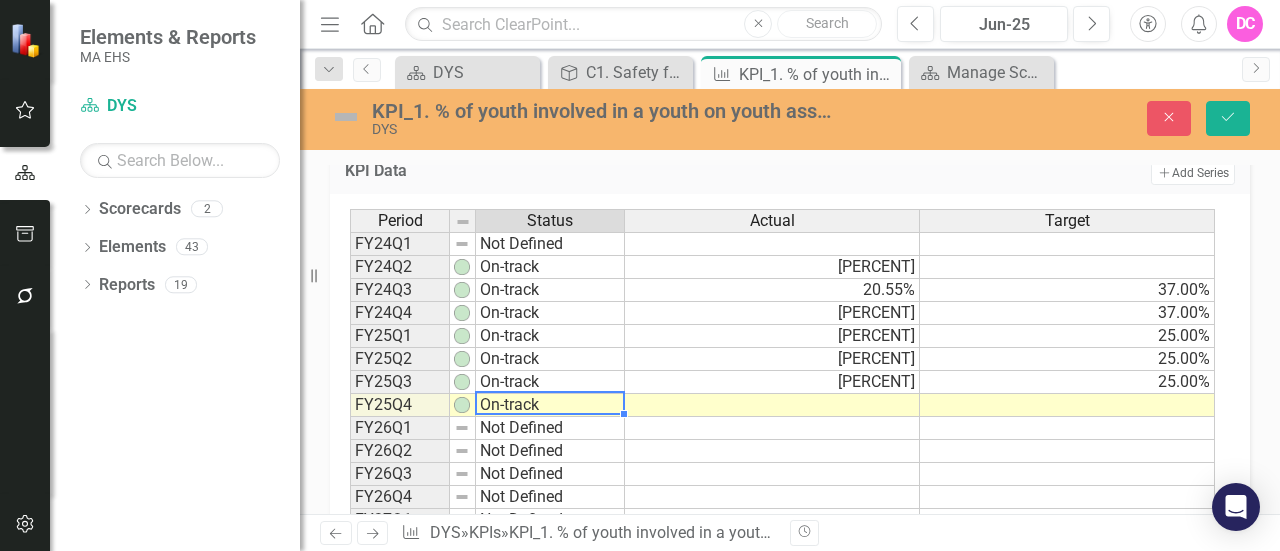 type on "On-track" 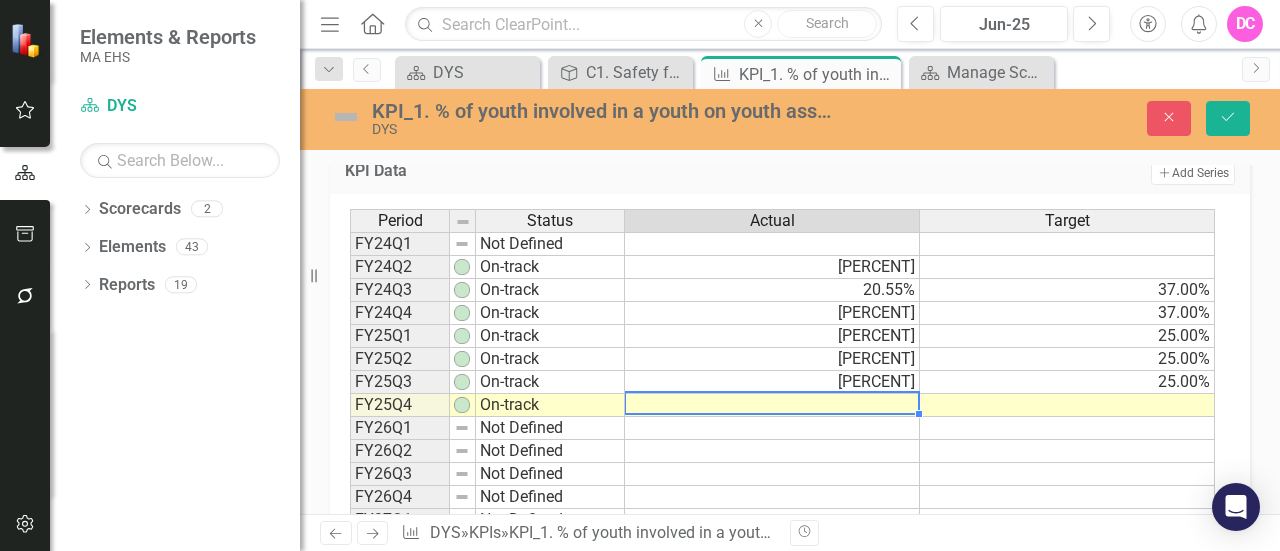 click at bounding box center (772, 405) 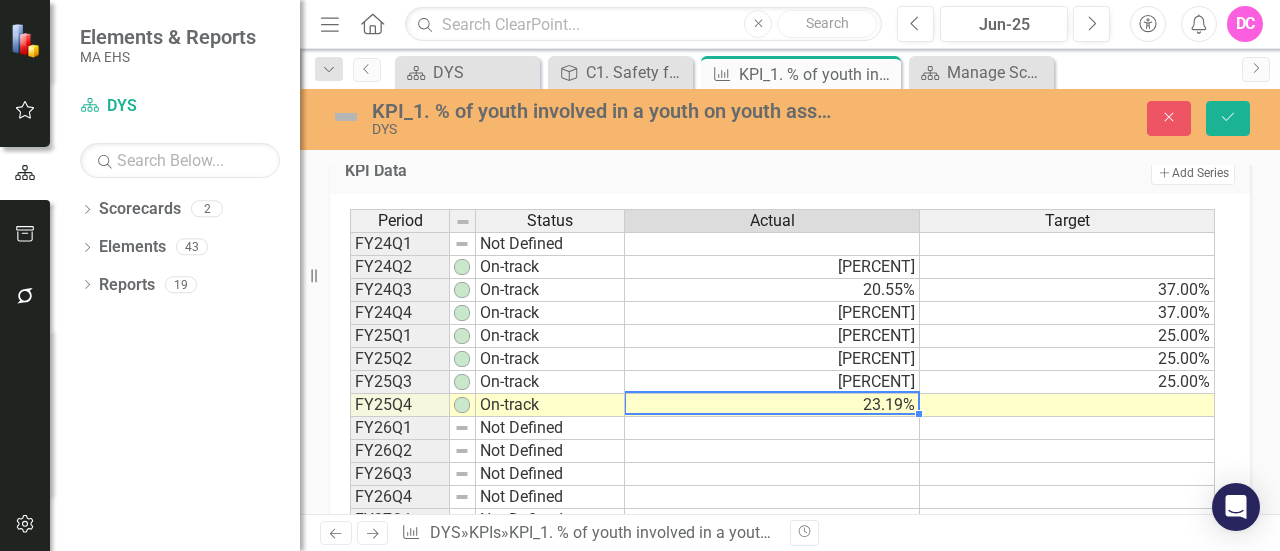 click at bounding box center [1067, 405] 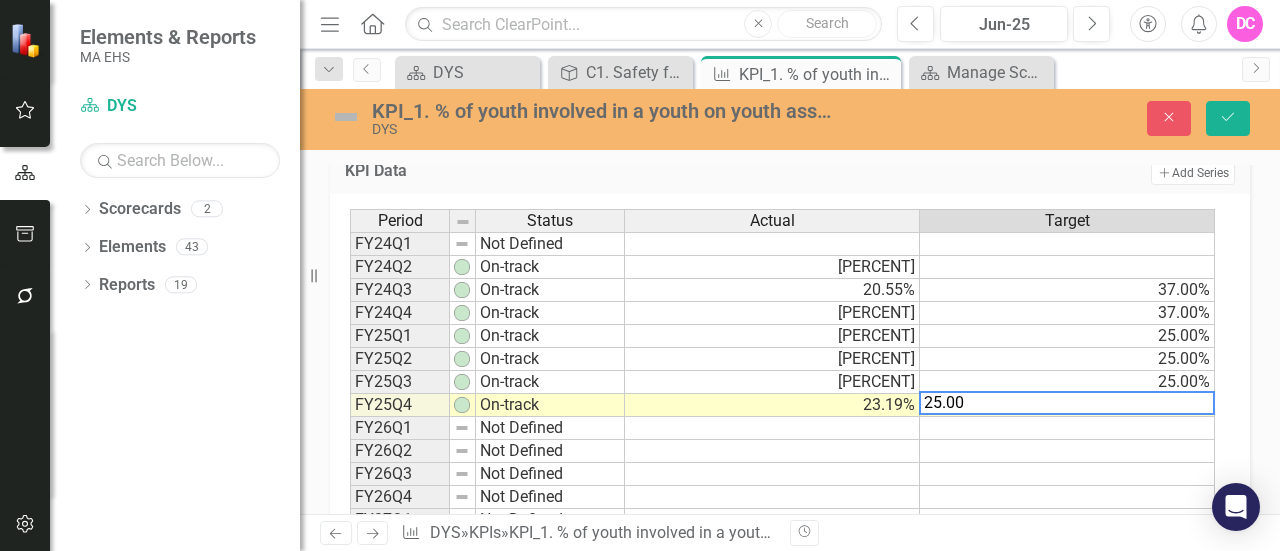 type on "25.00" 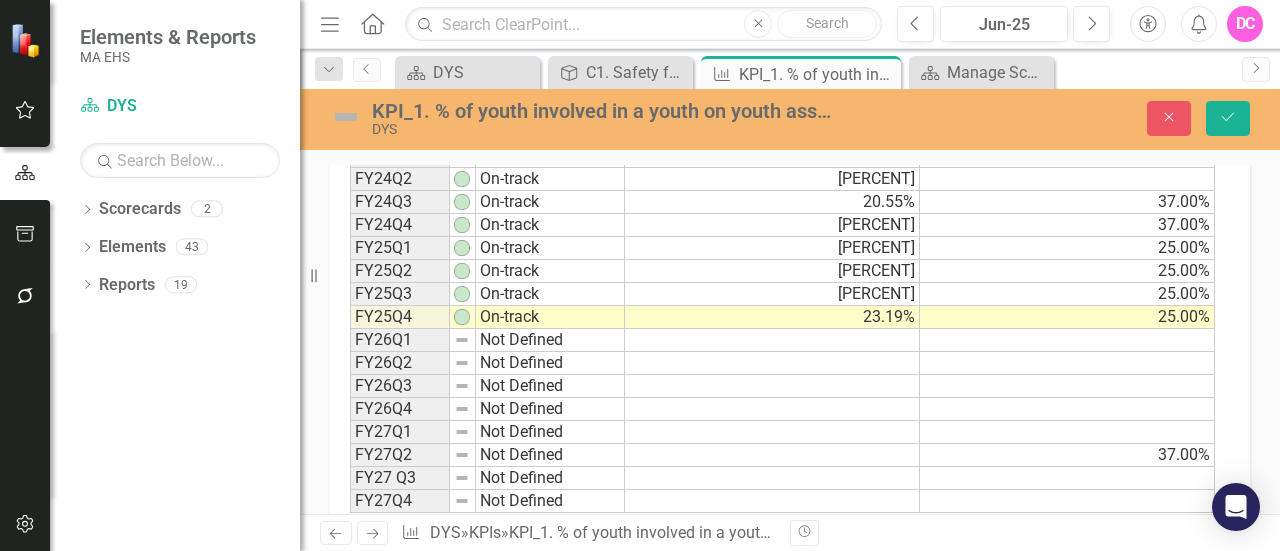 scroll, scrollTop: 824, scrollLeft: 0, axis: vertical 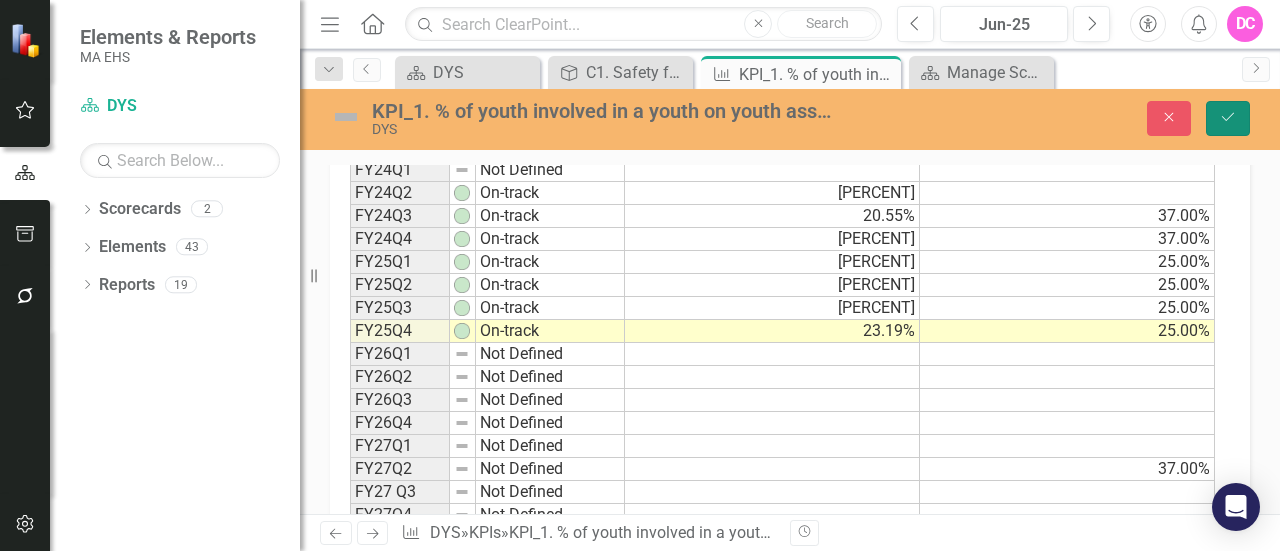 click on "Save" at bounding box center (1228, 118) 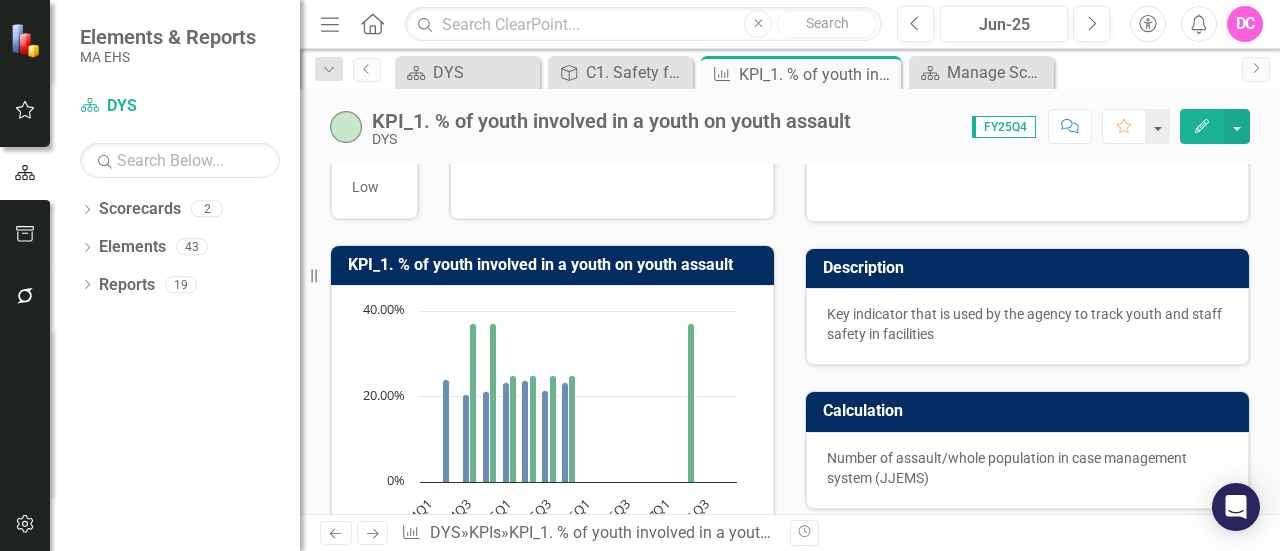 scroll, scrollTop: 0, scrollLeft: 0, axis: both 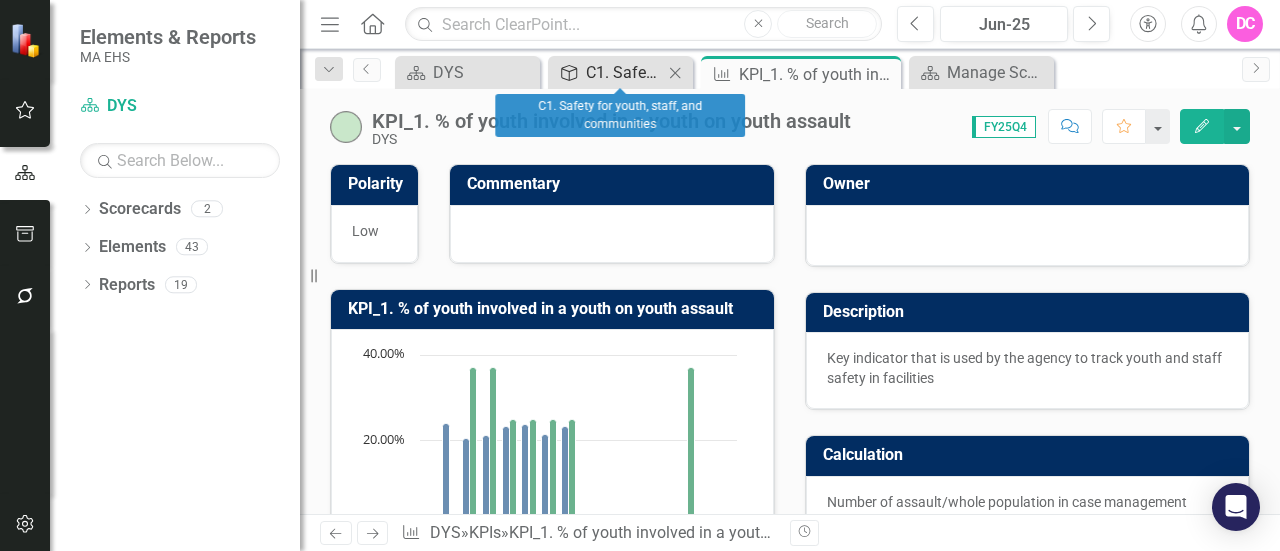 click on "C1. Safety for youth, staff, and communities" at bounding box center (624, 72) 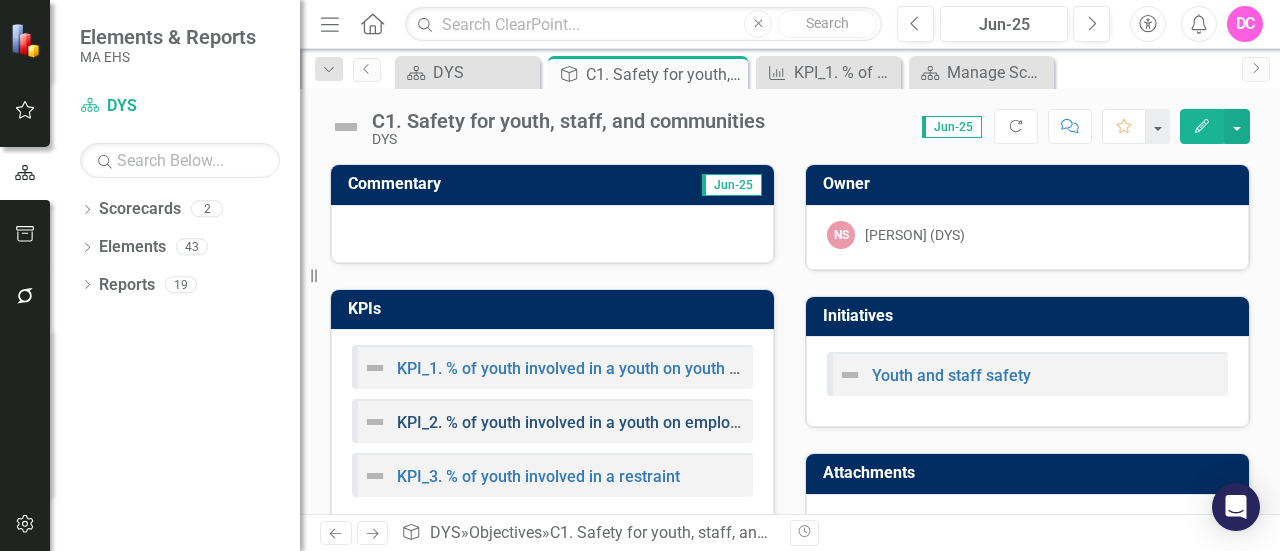 click on "KPI_2. % of youth involved in a youth on employee assault" at bounding box center (604, 422) 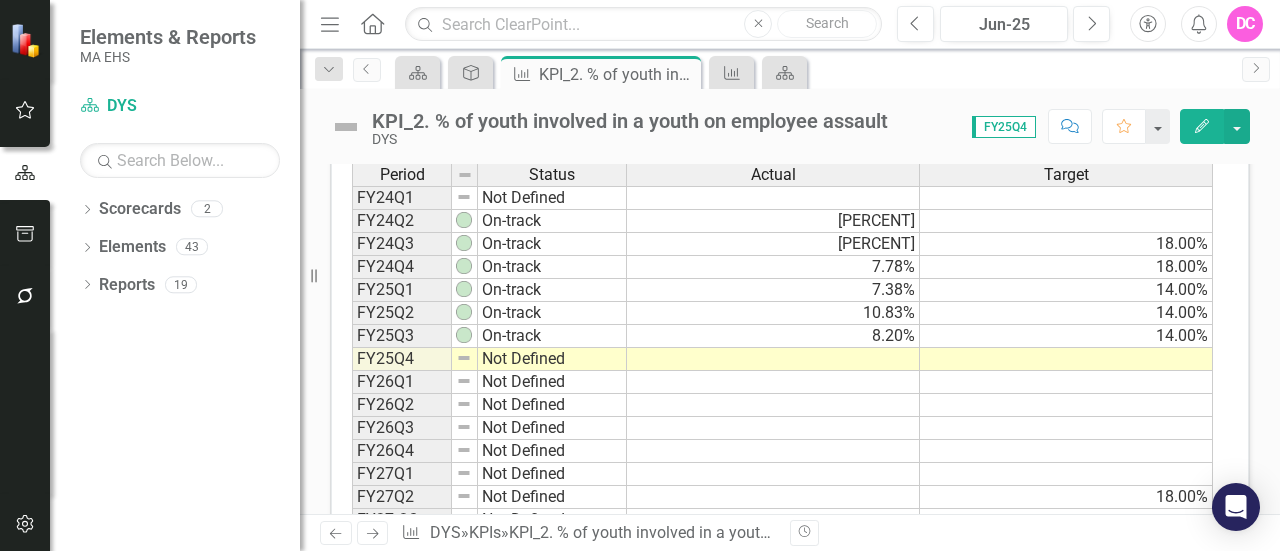 scroll, scrollTop: 790, scrollLeft: 0, axis: vertical 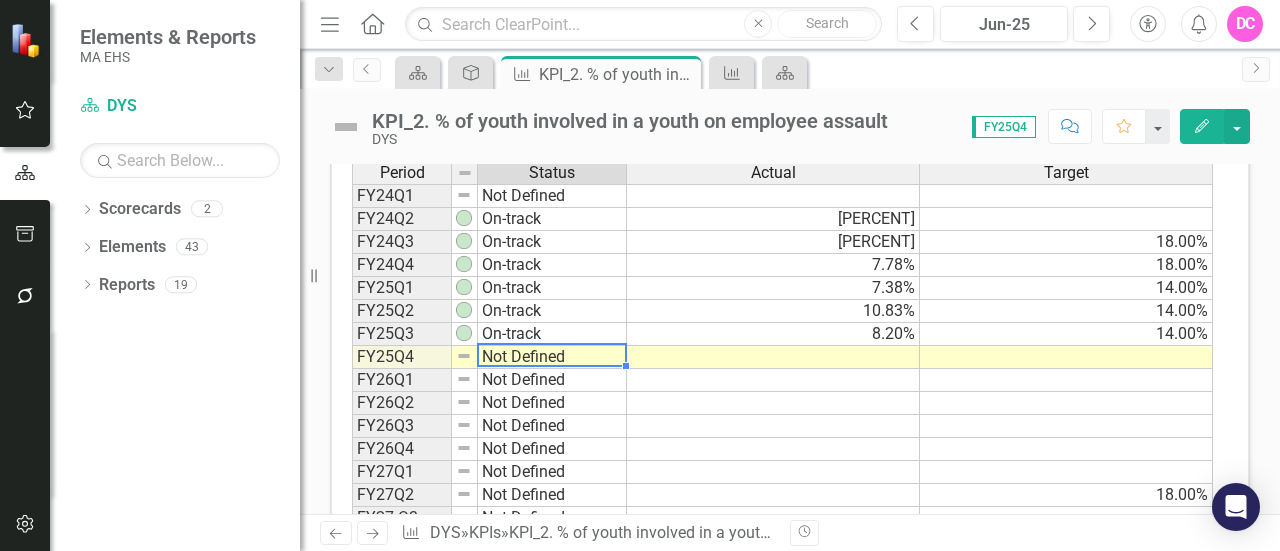 click on "Not Defined" at bounding box center [552, 357] 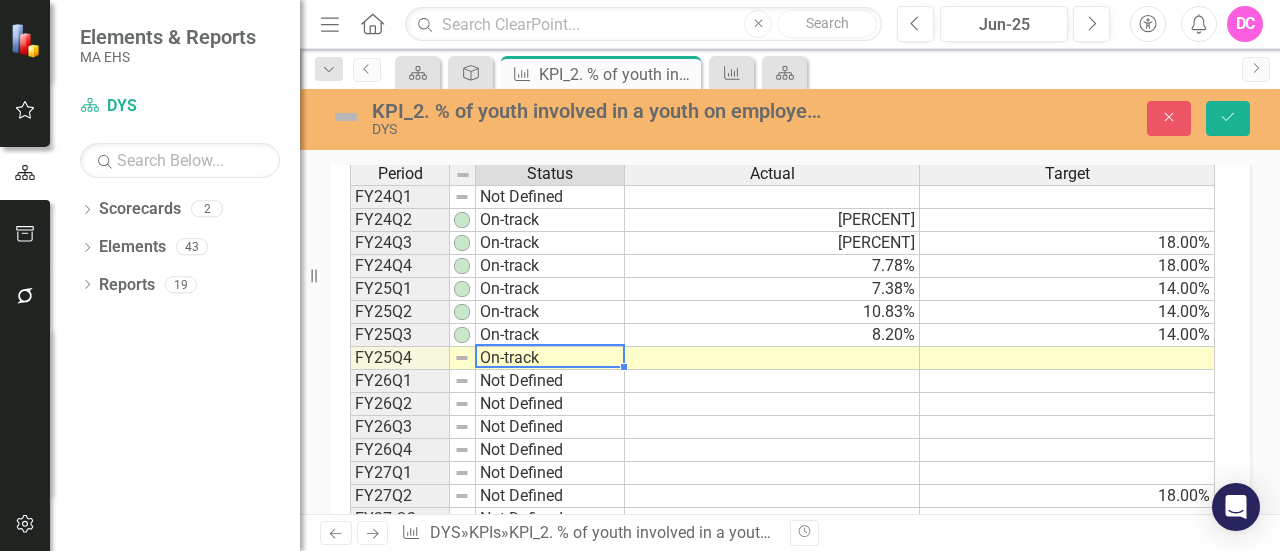 click on "Period Status Actual Target FY24Q1 Not Defined FY24Q2 On-track [PERCENT] FY24Q3 On-track [PERCENT] [PERCENT] FY24Q4 On-track [PERCENT] [PERCENT] FY25Q1 On-track [PERCENT] [PERCENT] FY25Q2 On-track [PERCENT] [PERCENT] FY25Q3 On-track [PERCENT] [PERCENT] FY25Q4 On-track FY26Q1 Not Defined FY26Q2 Not Defined FY26Q3 Not Defined FY26Q4 Not Defined FY27Q1 Not Defined FY27Q2 Not Defined [PERCENT] FY27 Q3 Not Defined FY27Q4 Not Defined Period Status Actual Target Period Status FY24Q1 Not Defined FY24Q2 On-track FY24Q3 On-track FY24Q4 On-track FY25Q1 On-track FY25Q2 On-track FY25Q3 On-track FY25Q4 On-track FY26Q1 Not Defined FY26Q2 Not Defined FY26Q3 Not Defined FY26Q4 Not Defined FY27Q1 Not Defined FY27Q2 Not Defined FY27 Q3 Not Defined FY27Q4 Not Defined Period Status On-track Not Defined Target Met On -track At-risk Off-track No Informati on" at bounding box center [782, 358] 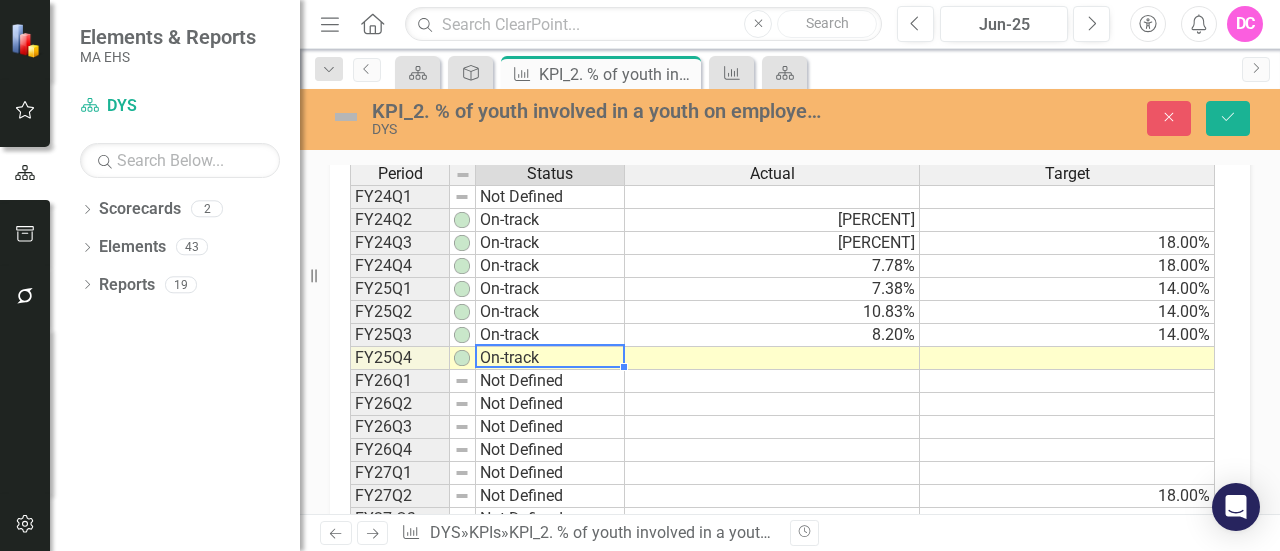 type on "On-track" 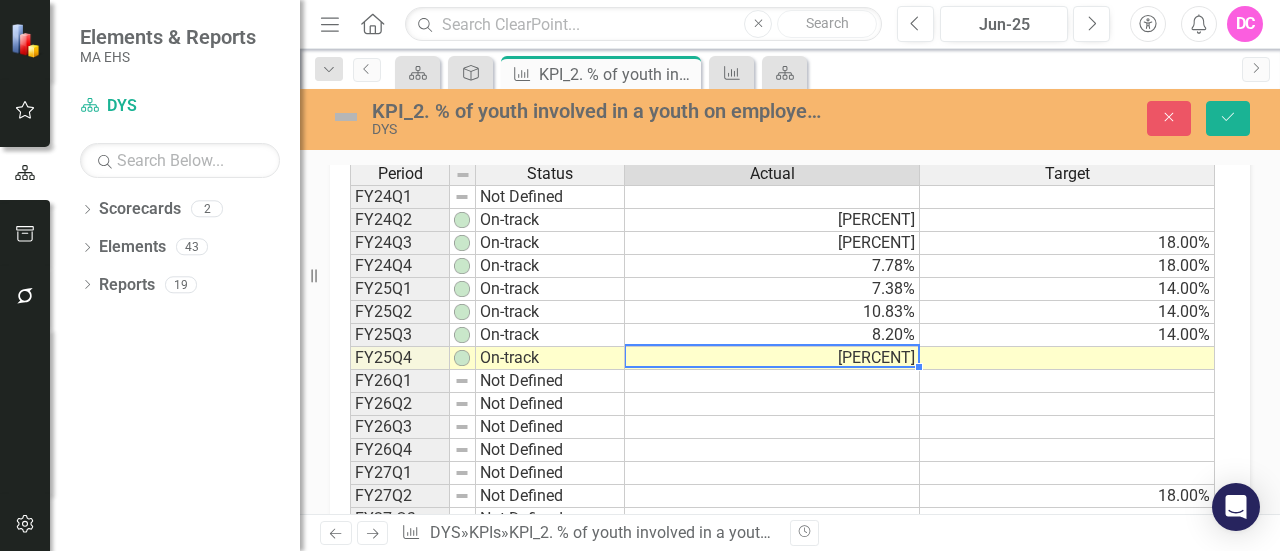 click on "14.00%" at bounding box center (1067, 243) 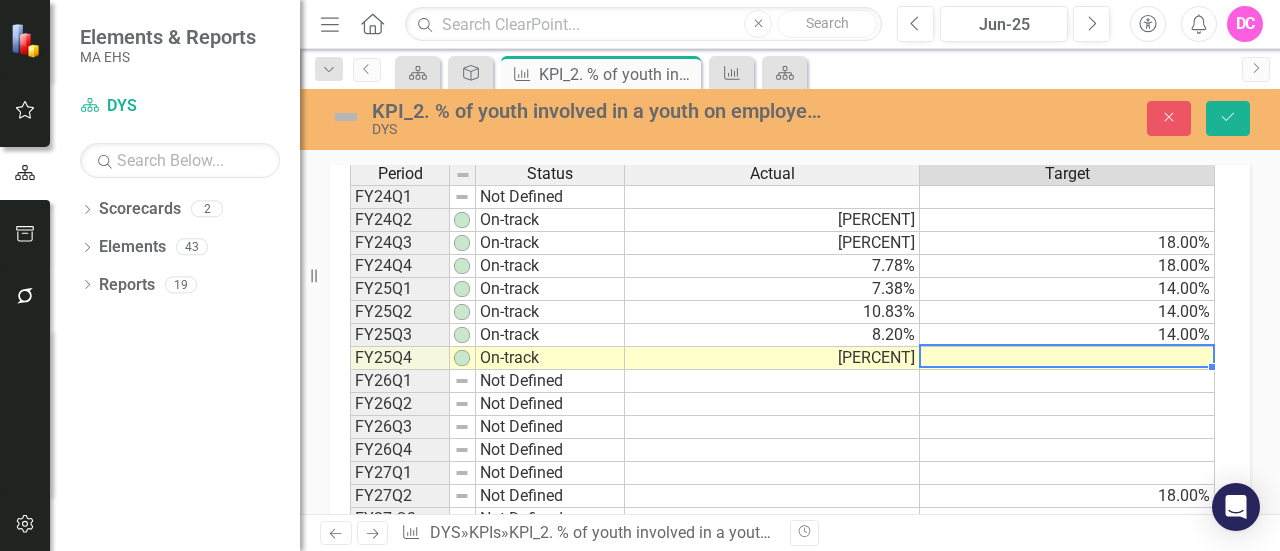 click at bounding box center [1067, 358] 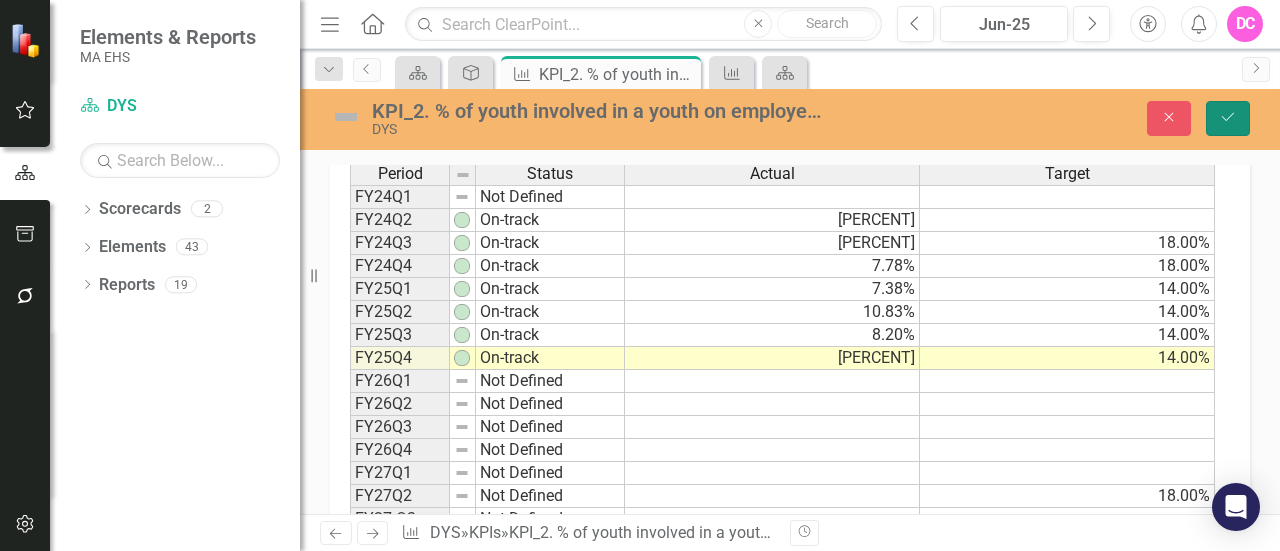 click on "Save" at bounding box center [1228, 118] 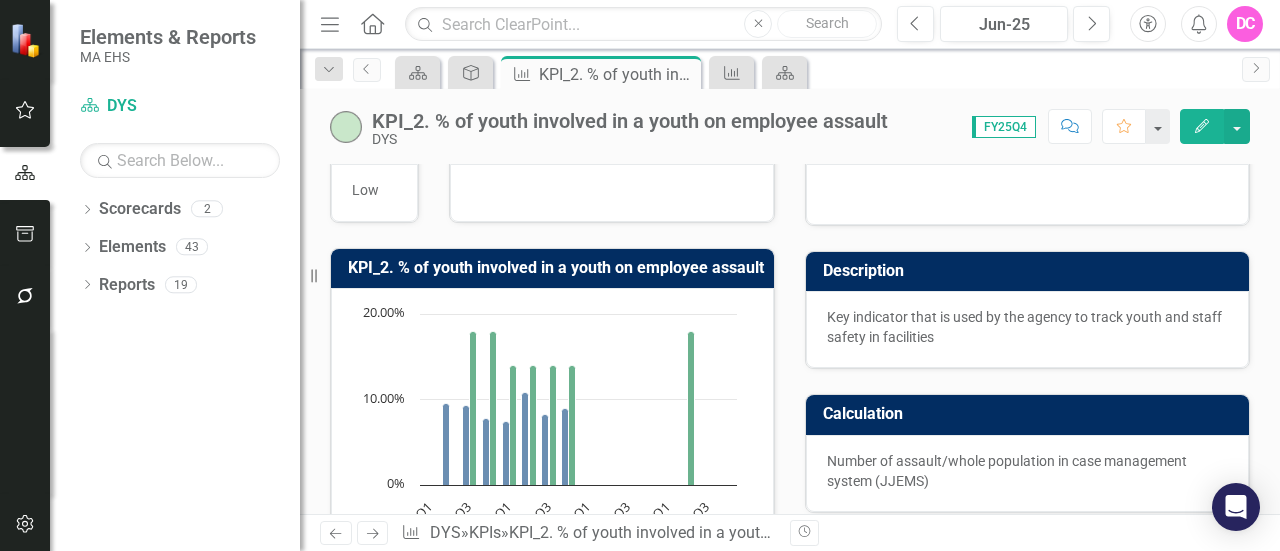 scroll, scrollTop: 0, scrollLeft: 0, axis: both 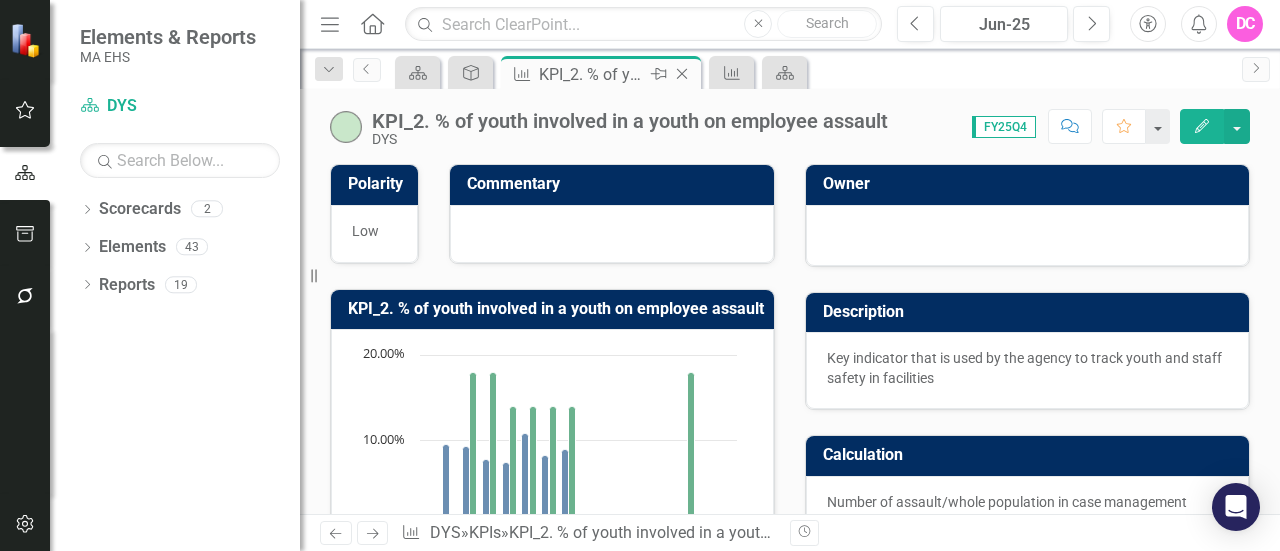 click on "KPI_2. % of youth involved in a youth on employee assault" at bounding box center [592, 74] 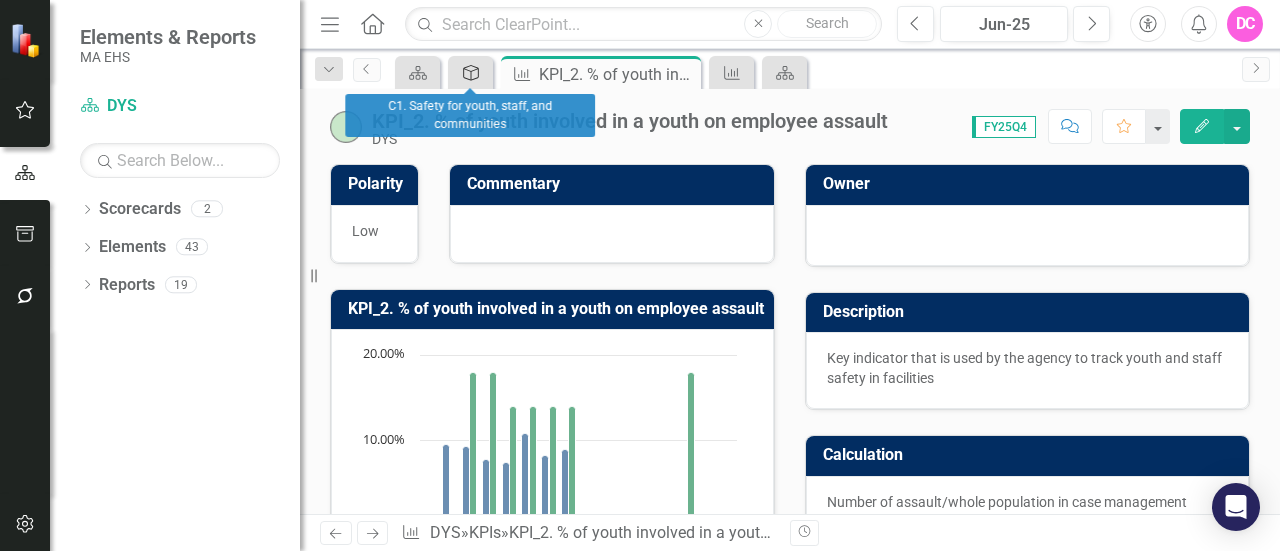 click on "Objective" at bounding box center (471, 73) 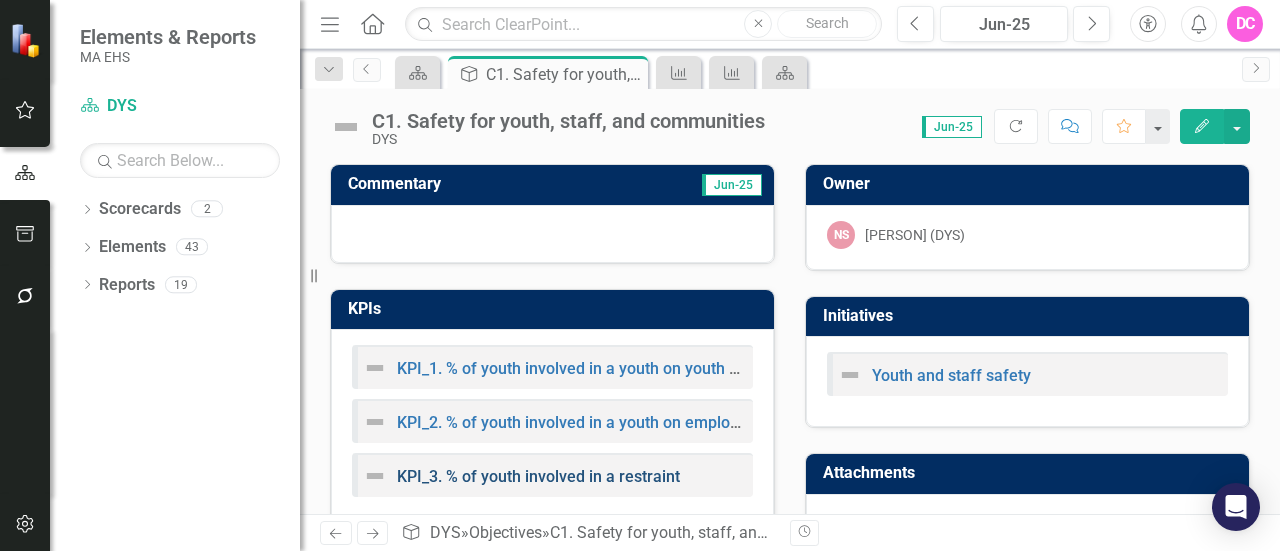 click on "KPI_3. % of youth involved in a restraint" at bounding box center (538, 476) 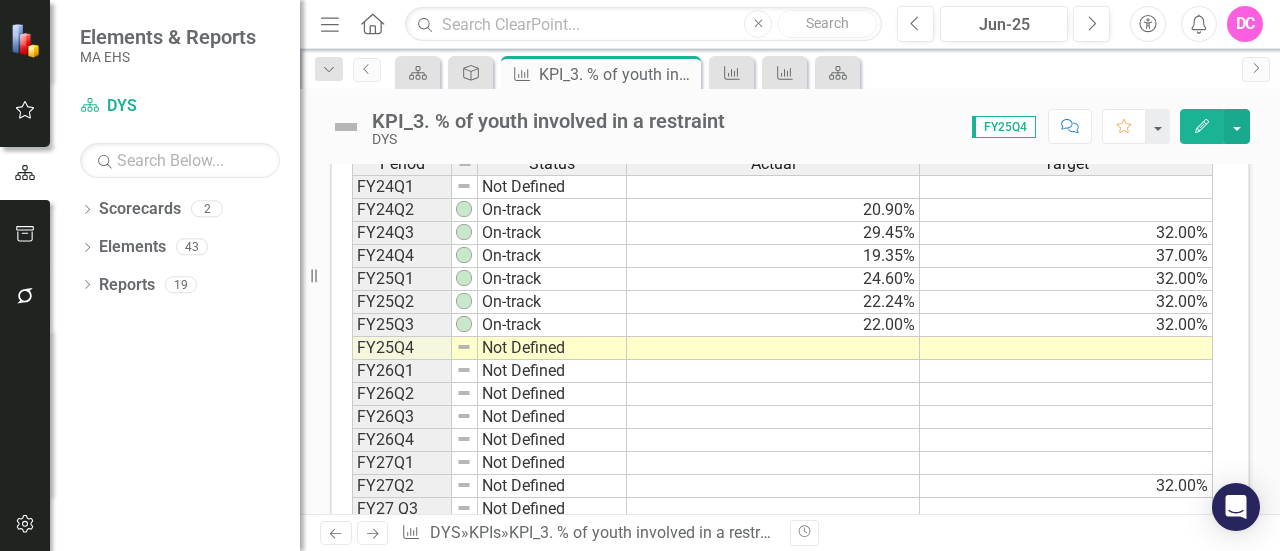 scroll, scrollTop: 801, scrollLeft: 0, axis: vertical 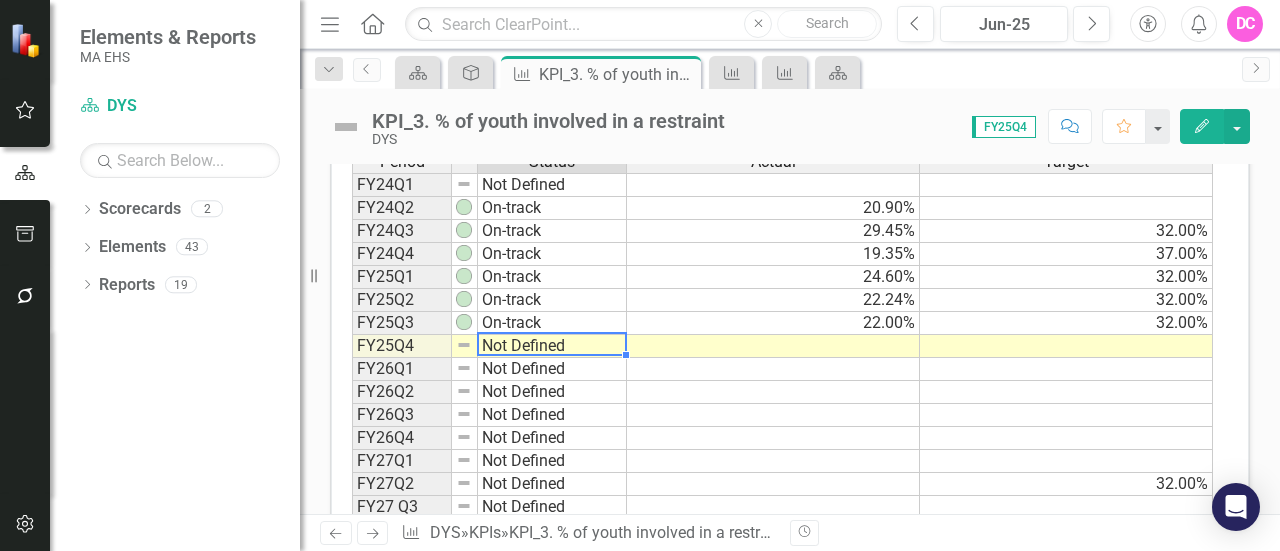 click on "Not Defined" at bounding box center (552, 346) 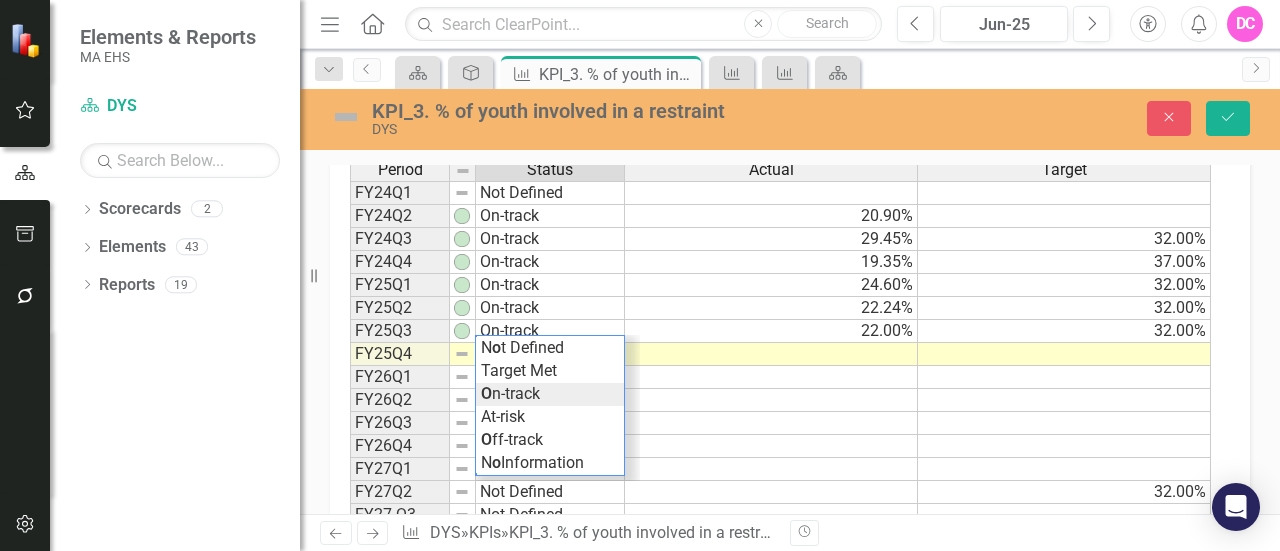 scroll, scrollTop: 808, scrollLeft: 0, axis: vertical 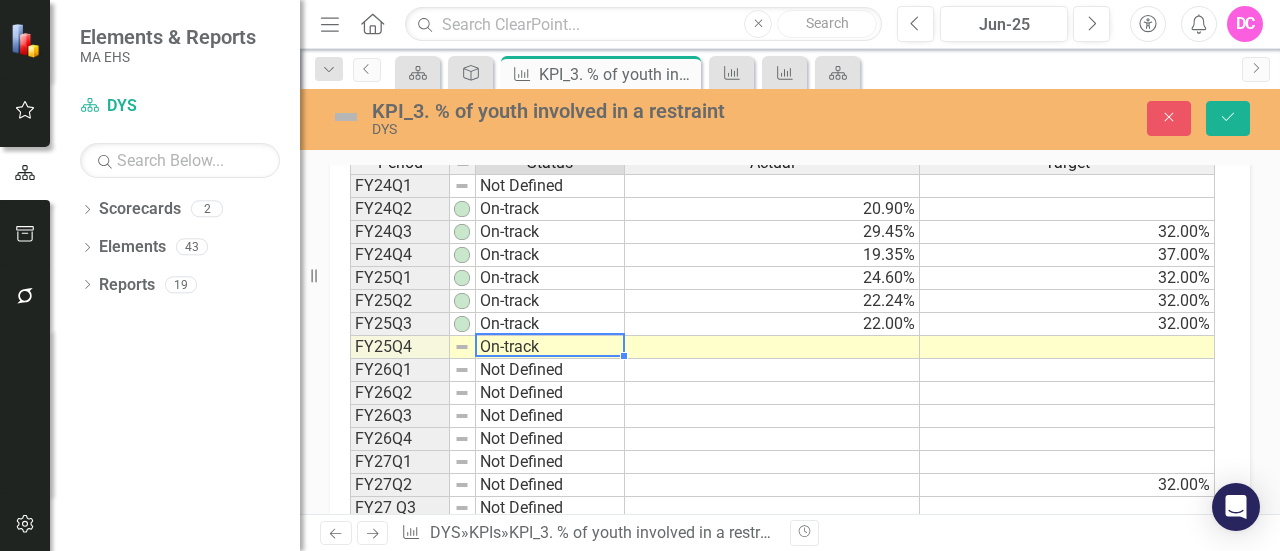 click on "Period Status Actual Target FY24Q1 Not Defined FY24Q2 On-track [PERCENT] FY24Q3 On-track [PERCENT] [PERCENT] FY24Q4 On-track [PERCENT] [PERCENT] FY25Q1 On-track [PERCENT] [PERCENT] FY25Q2 On-track [PERCENT] [PERCENT] FY25Q3 On-track [PERCENT] [PERCENT] FY25Q4 On-track FY26Q1 Not Defined FY26Q2 Not Defined FY26Q3 Not Defined FY26Q4 Not Defined FY27Q1 Not Defined FY27Q2 Not Defined [PERCENT] FY27 Q3 Not Defined FY27Q4 Not Defined Period Status Actual Target Period Status FY24Q1 Not Defined FY24Q2 On-track FY24Q3 On-track FY24Q4 On-track FY25Q1 On-track FY25Q2 On-track FY25Q3 On-track FY25Q4 On-track FY26Q1 Not Defined FY26Q2 Not Defined FY26Q3 Not Defined FY26Q4 Not Defined FY27Q1 Not Defined FY27Q2 Not Defined FY27 Q3 Not Defined FY27Q4 Not Defined Period Status On-track Not Defined Target Met On -track At-risk Off-track No Informati on" at bounding box center [782, 347] 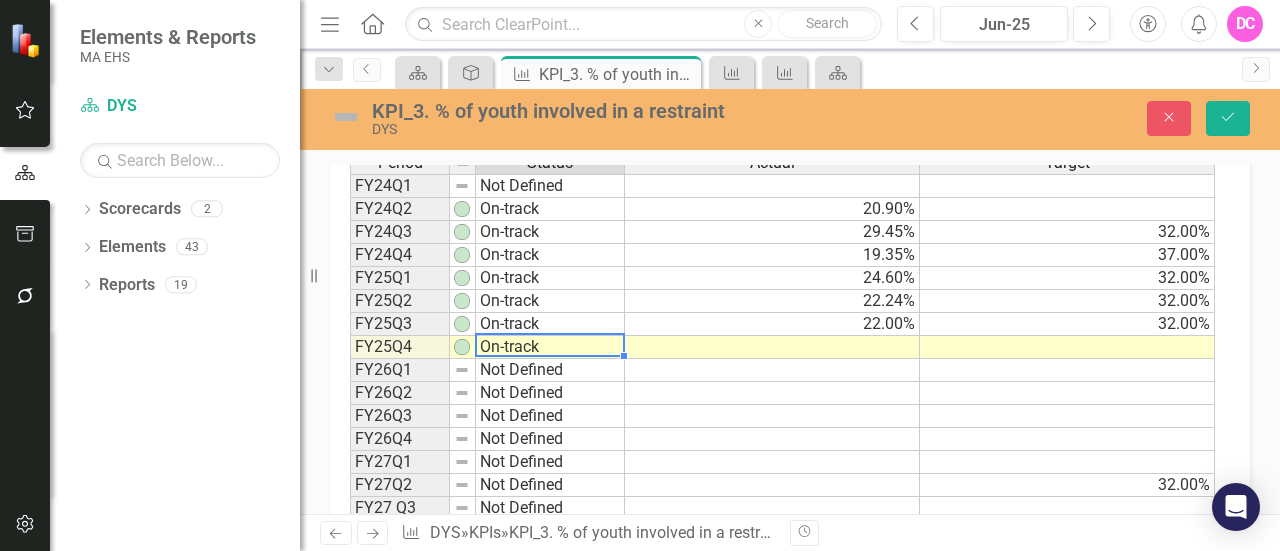 type on "On-track" 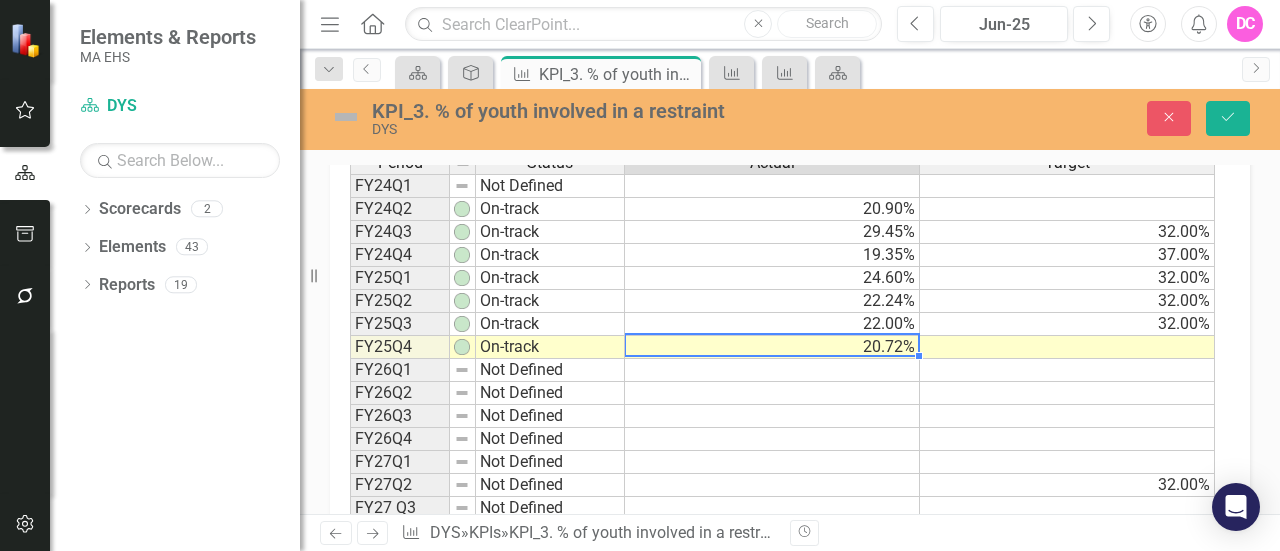 click on "32.00%" at bounding box center (1067, 232) 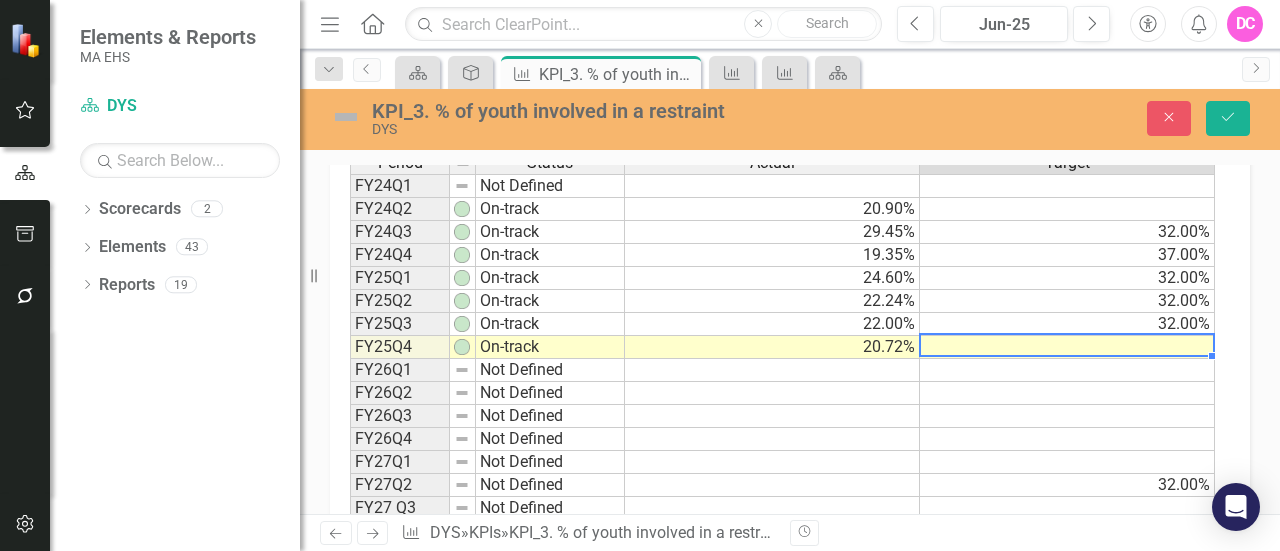 click at bounding box center (1067, 347) 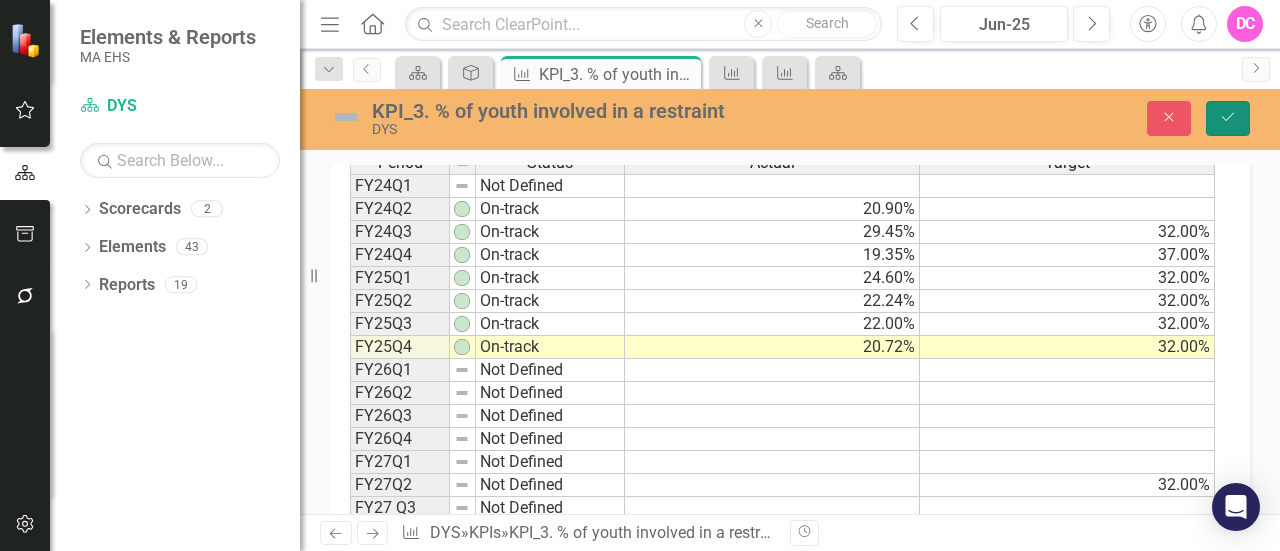 click on "Save" at bounding box center (1228, 118) 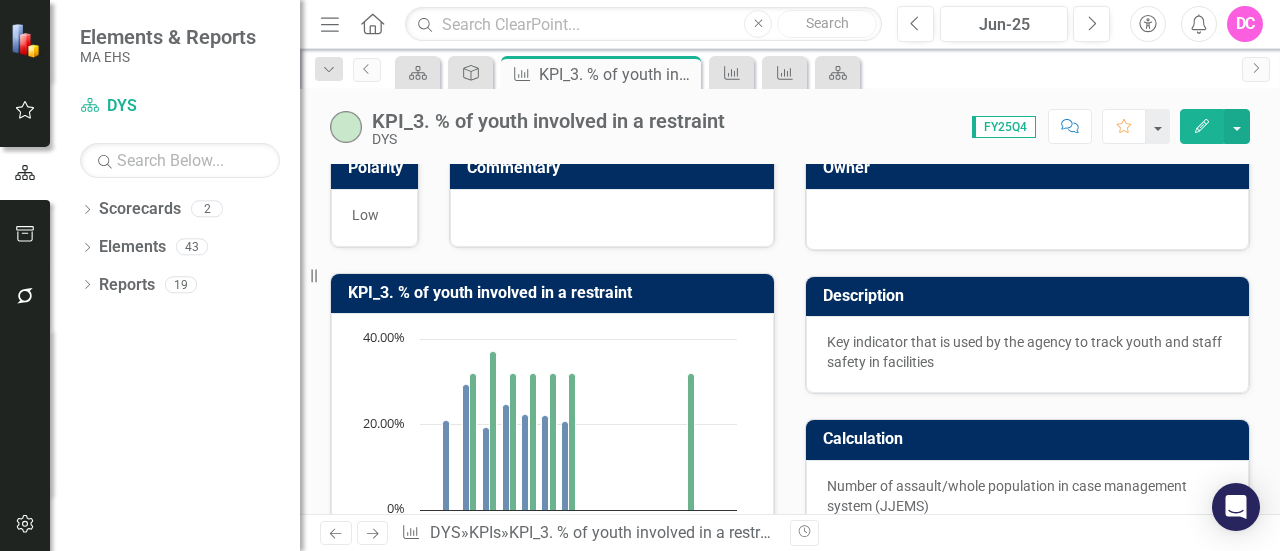 scroll, scrollTop: 0, scrollLeft: 0, axis: both 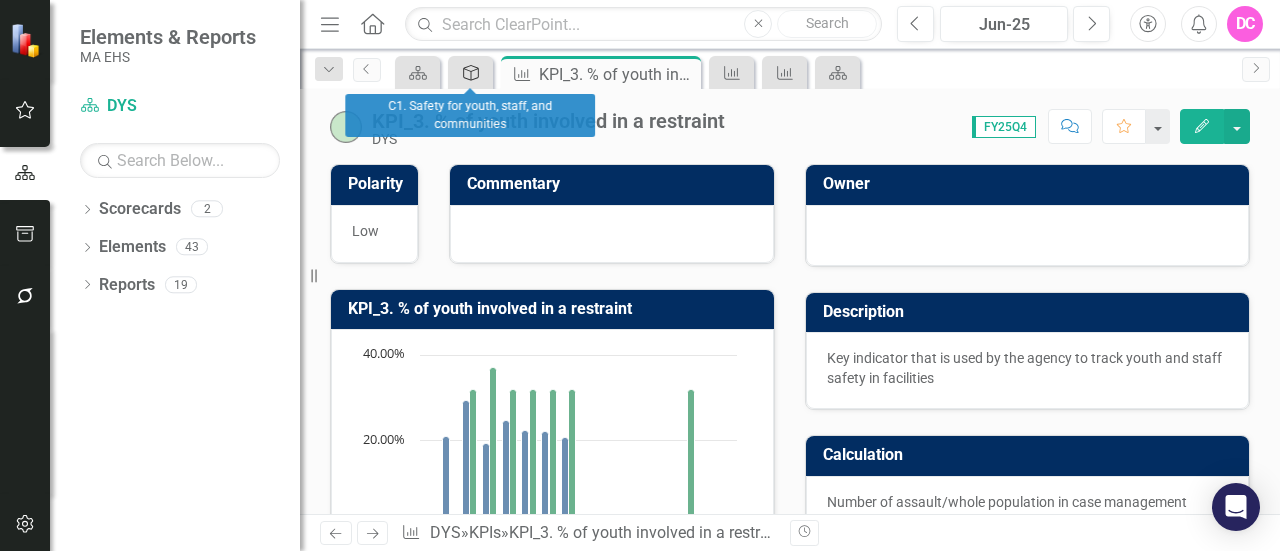 click at bounding box center [471, 73] 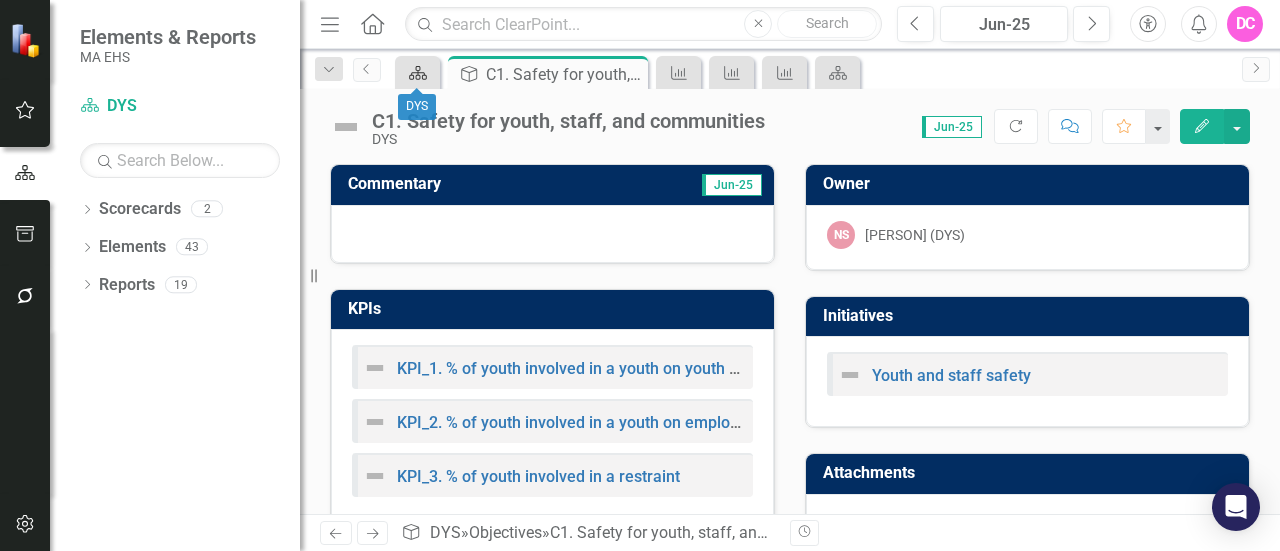 click at bounding box center [418, 73] 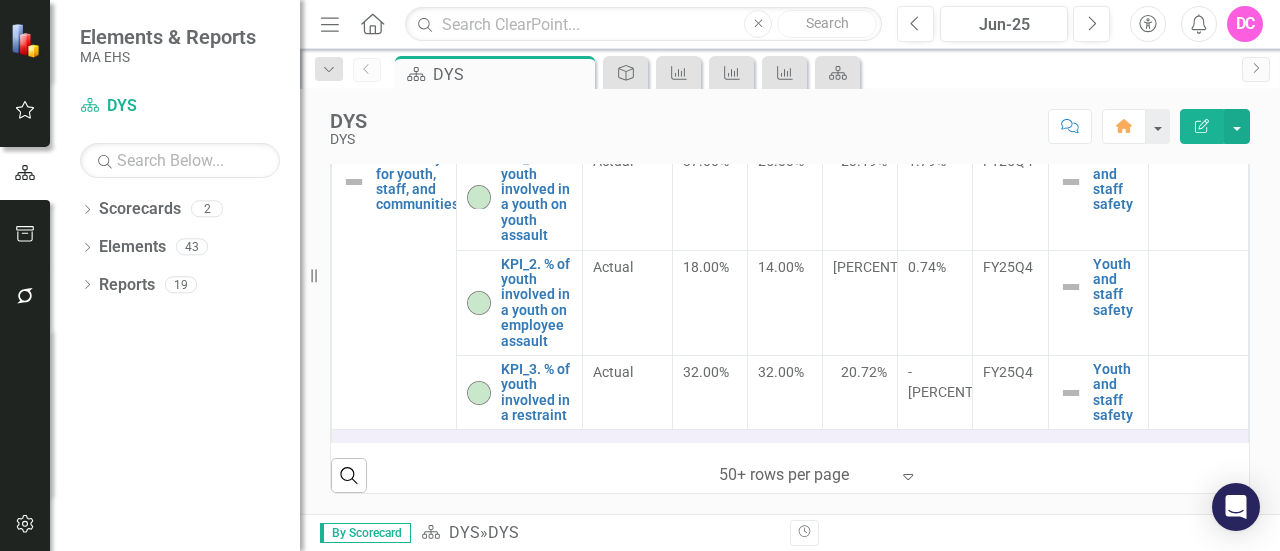 scroll, scrollTop: 903, scrollLeft: 0, axis: vertical 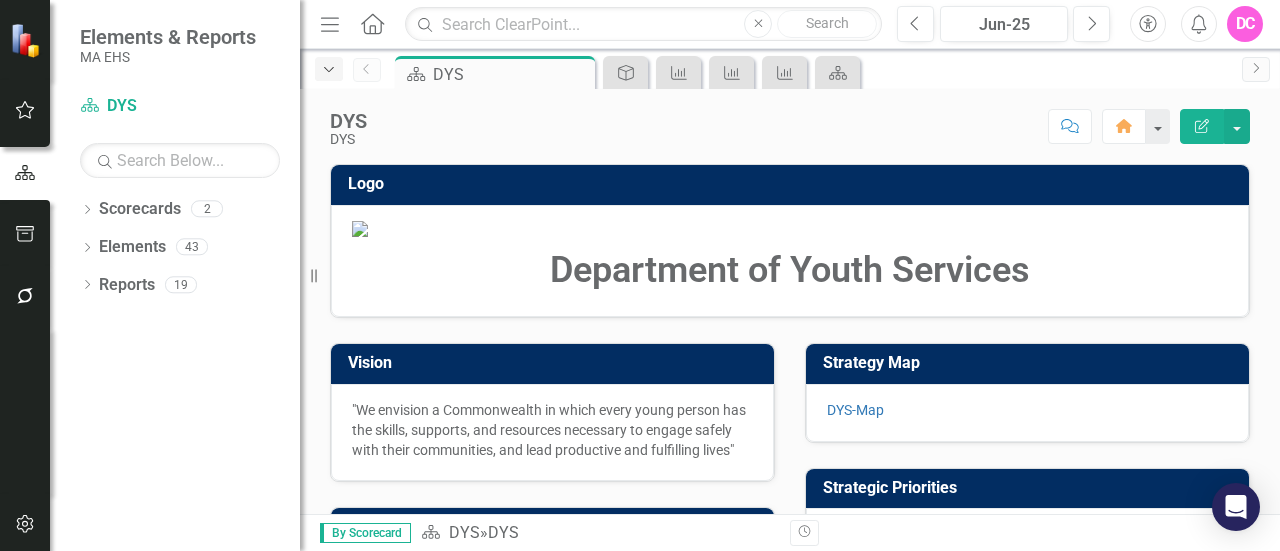 click on "Dropdown" at bounding box center [329, 70] 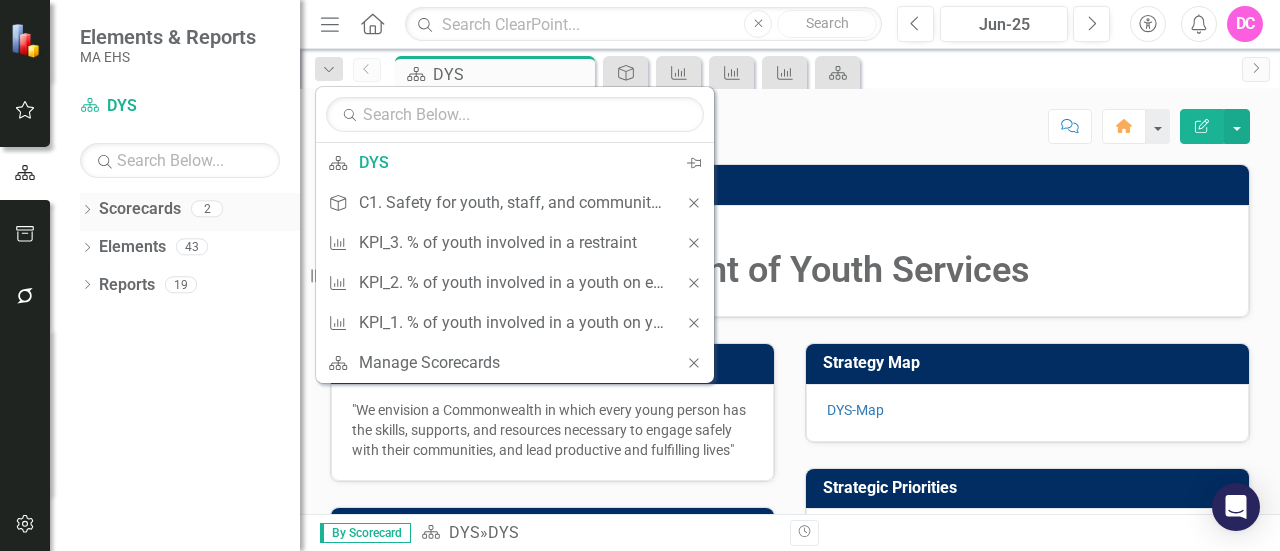 click on "Scorecards" at bounding box center (140, 209) 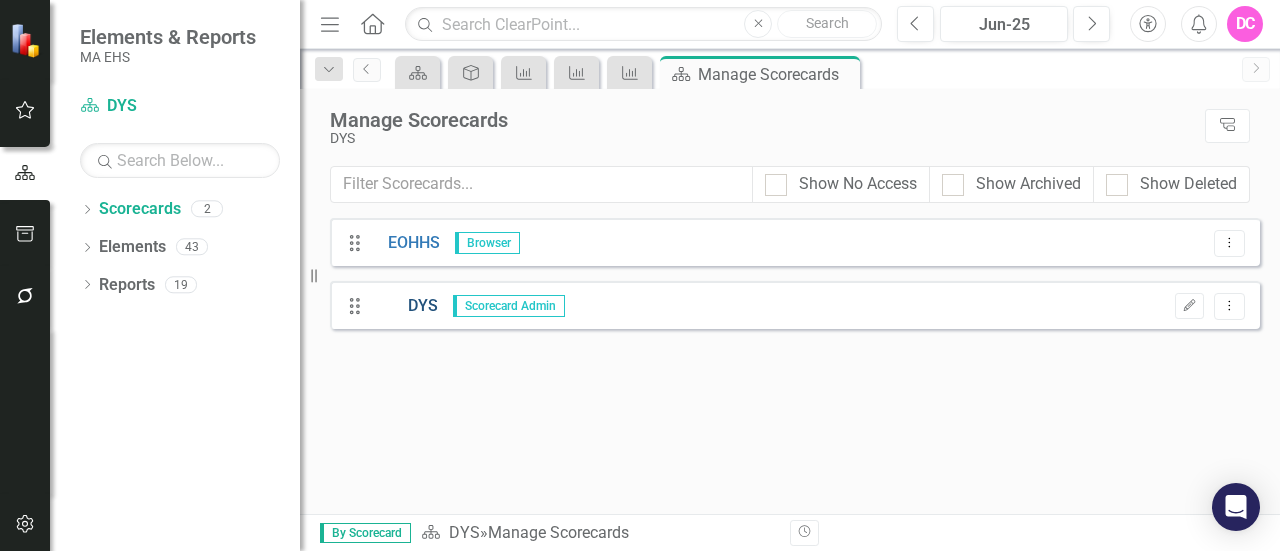 click on "DYS" at bounding box center (405, 306) 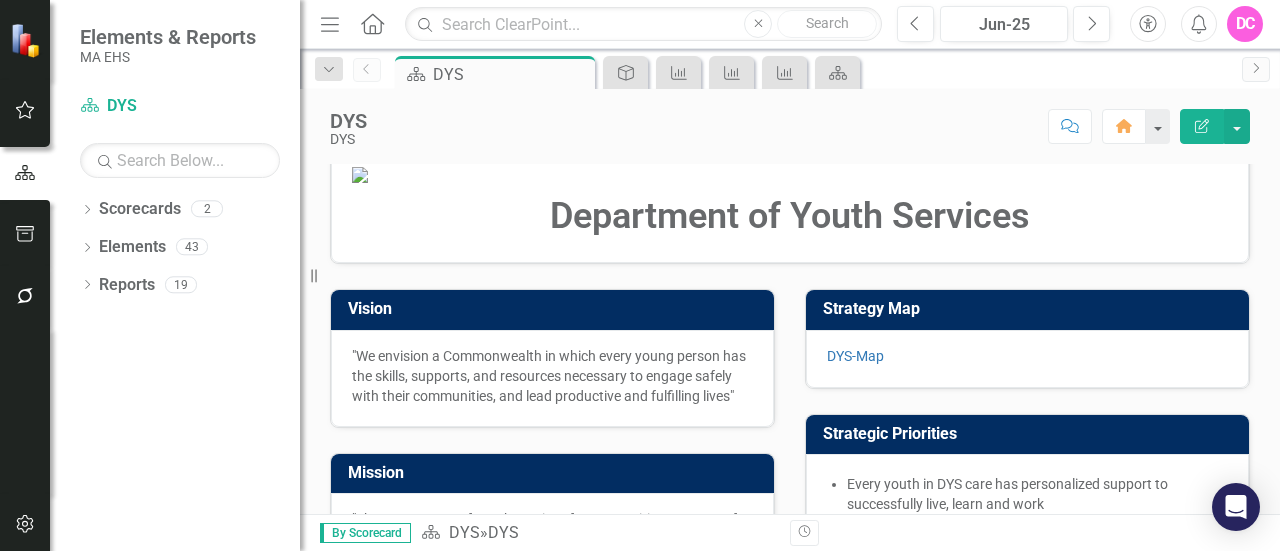 scroll, scrollTop: 0, scrollLeft: 0, axis: both 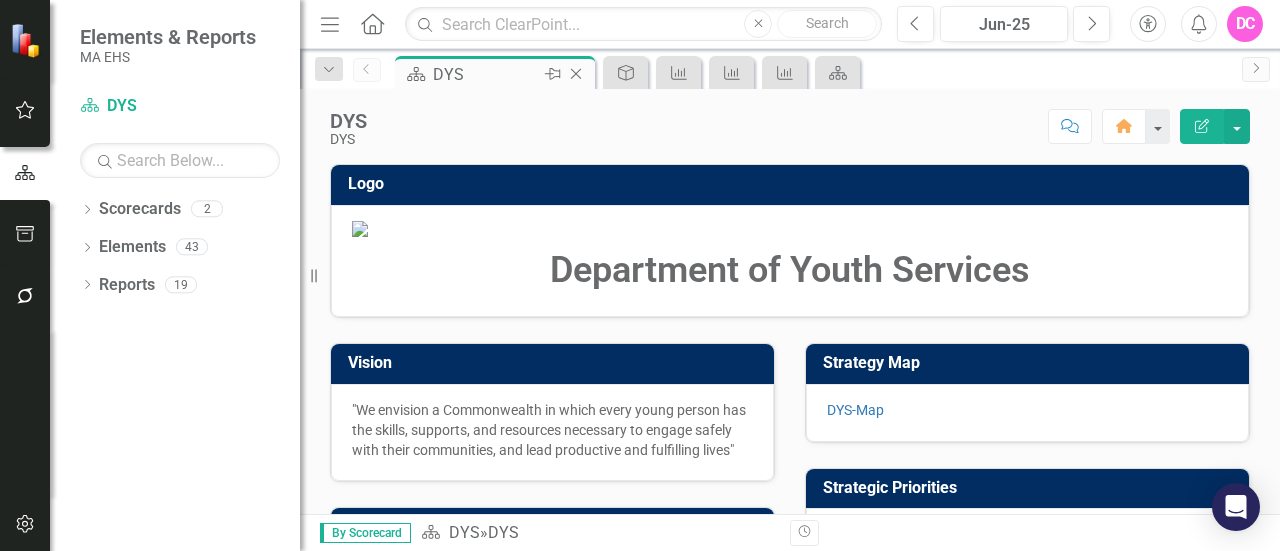 click on "DYS" at bounding box center [486, 74] 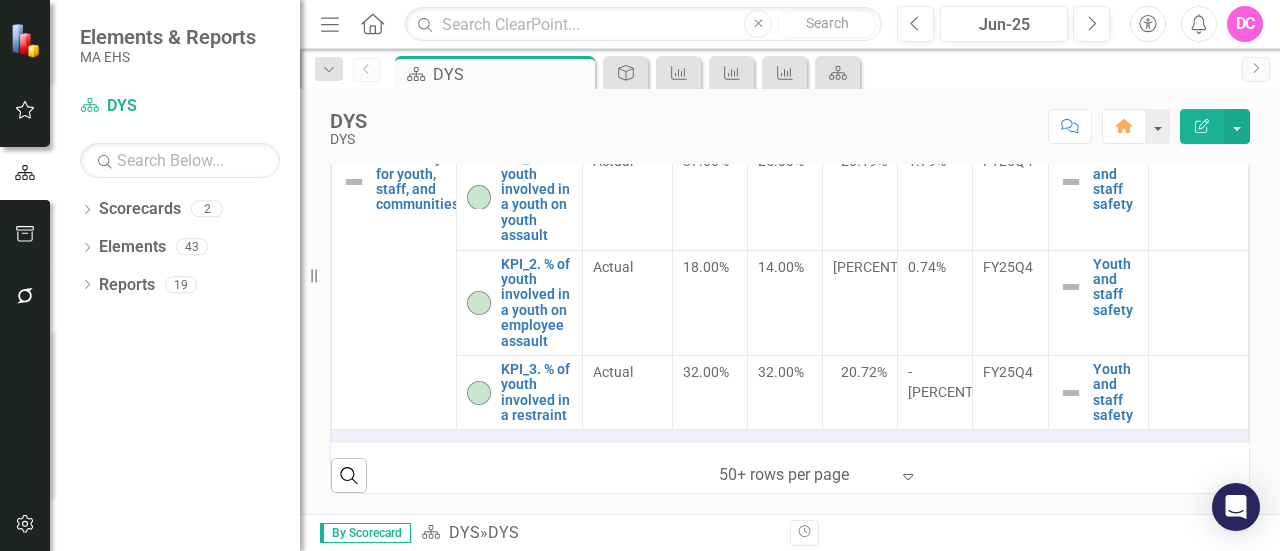 scroll, scrollTop: 903, scrollLeft: 0, axis: vertical 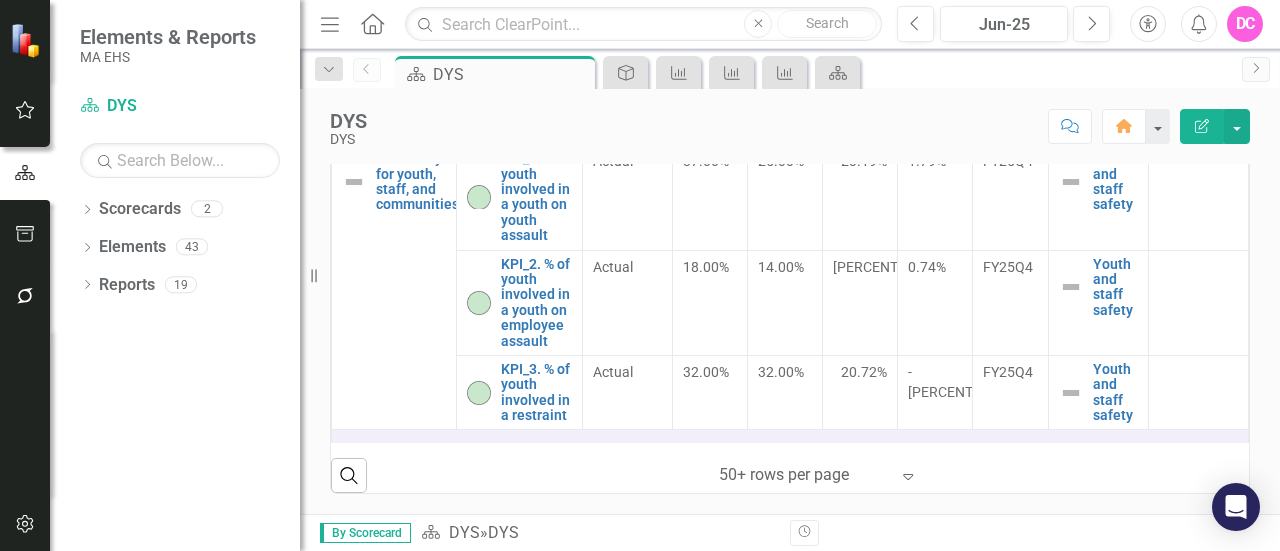 click on "Expand" at bounding box center [908, 476] 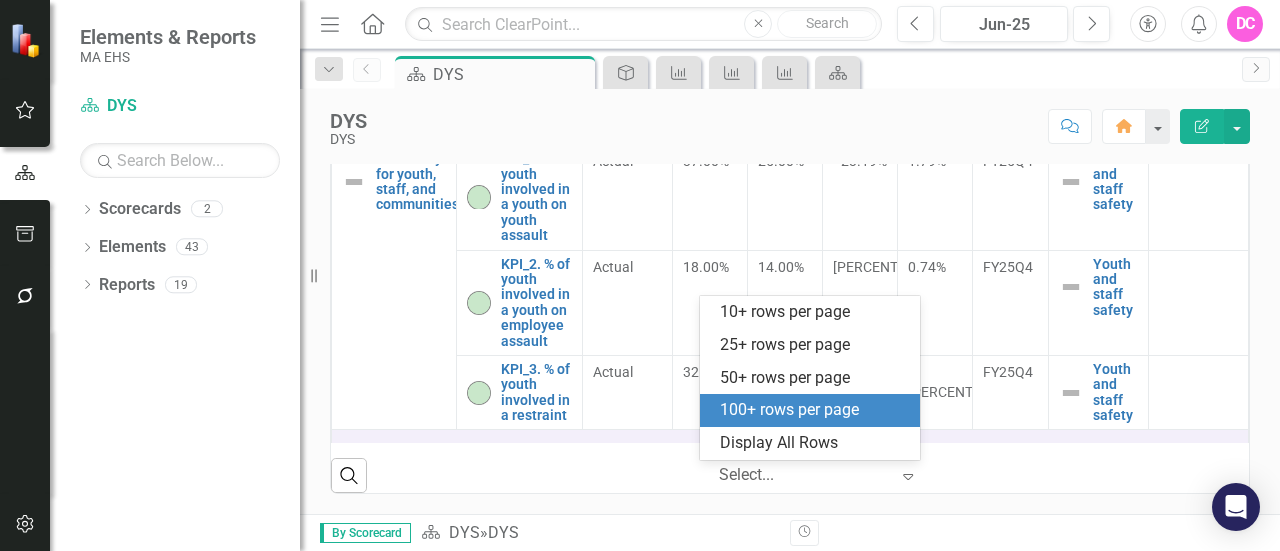 click on "100+ rows per page" at bounding box center (814, 410) 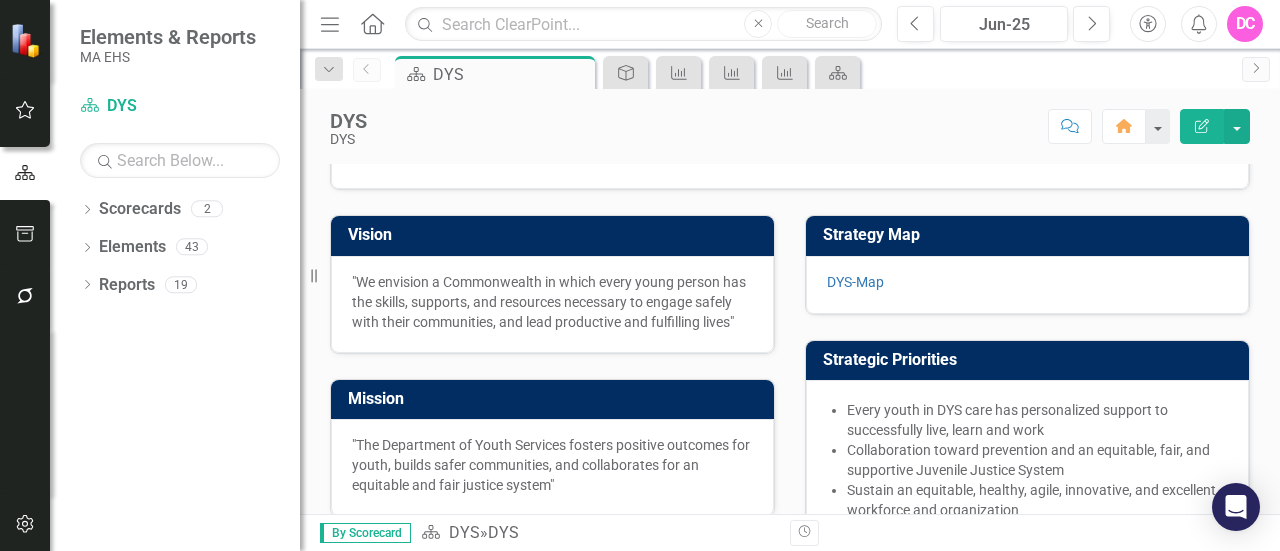 scroll, scrollTop: 0, scrollLeft: 0, axis: both 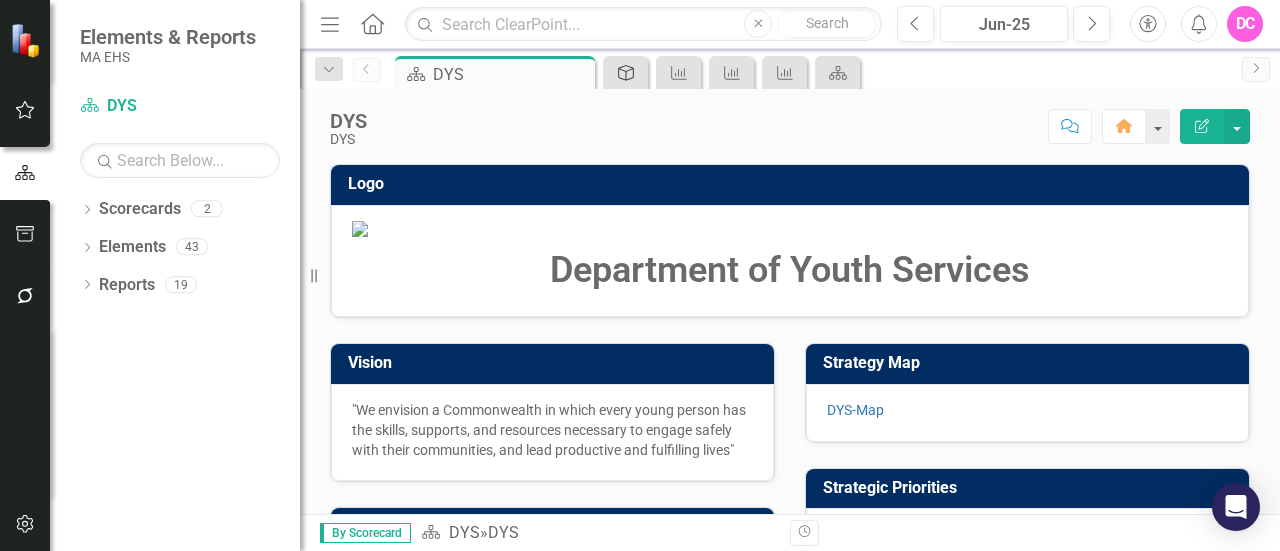click on "Objective" at bounding box center (622, 72) 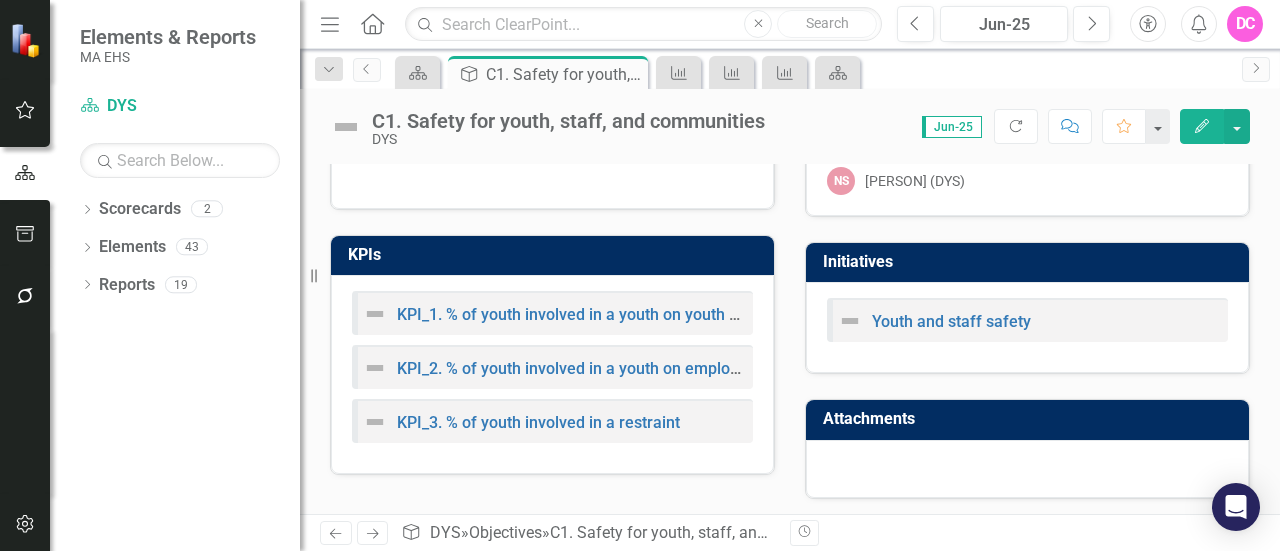 scroll, scrollTop: 0, scrollLeft: 0, axis: both 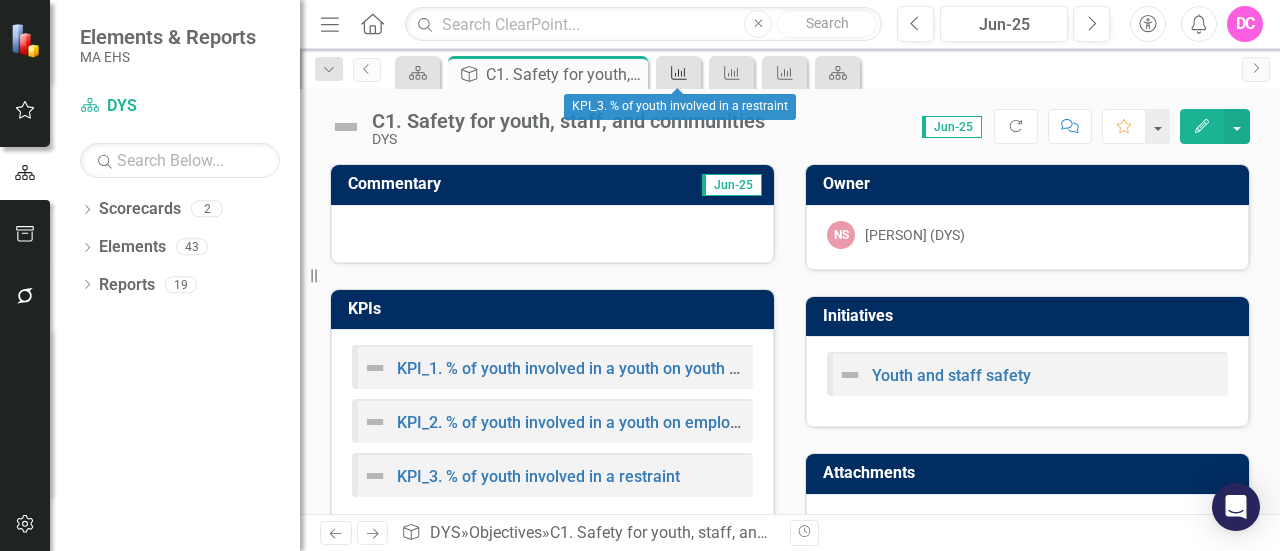 click on "KPI" at bounding box center [679, 73] 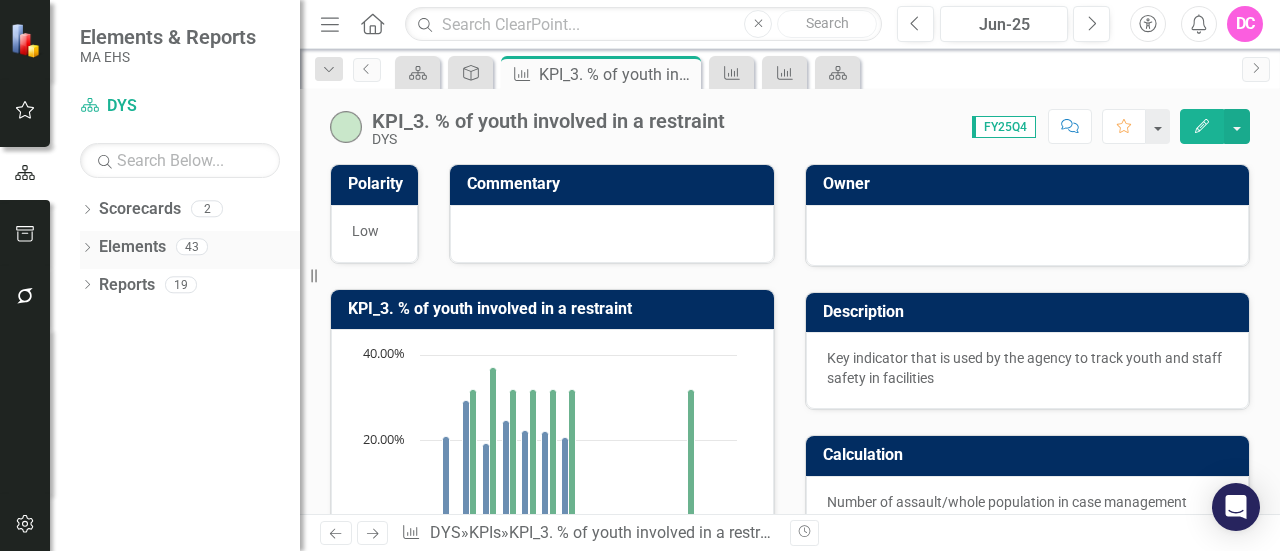 click on "Elements" at bounding box center [132, 247] 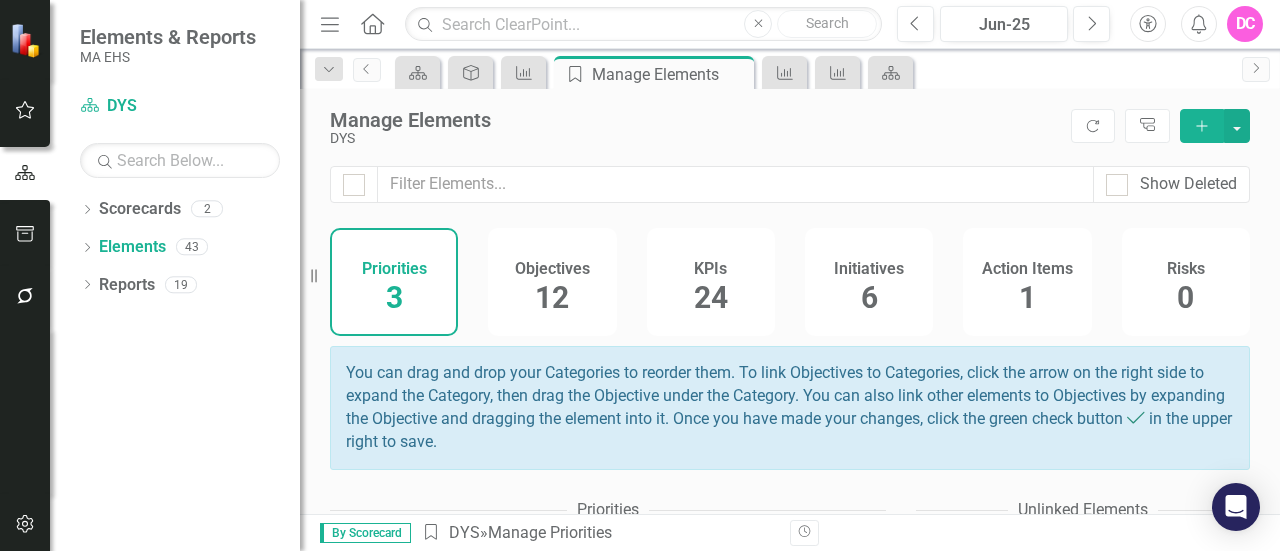 click on "3" at bounding box center (394, 297) 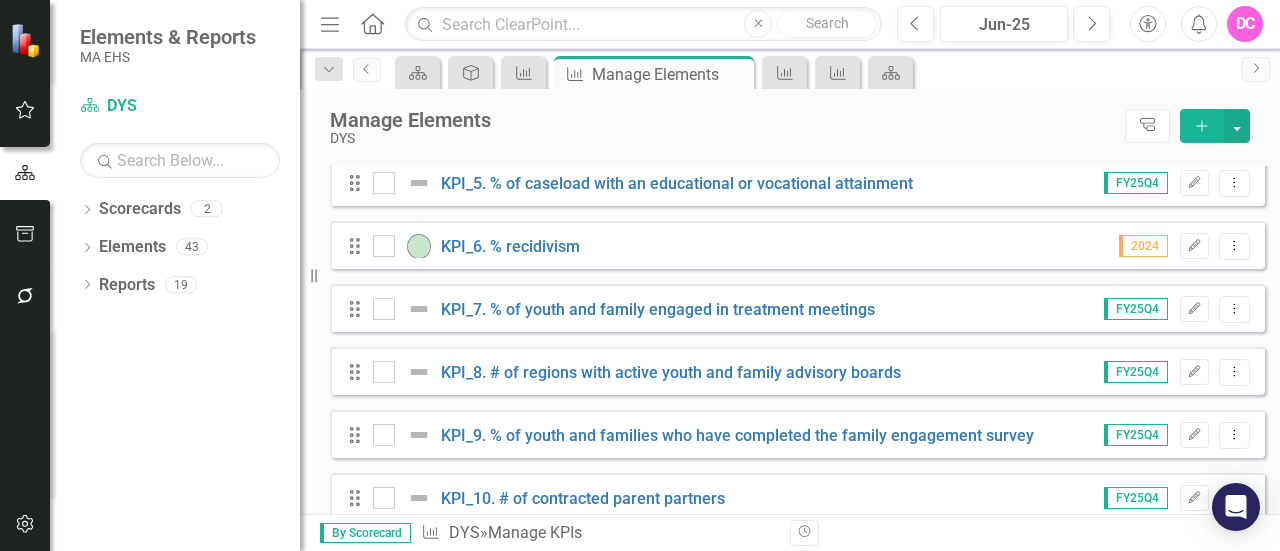 scroll, scrollTop: 442, scrollLeft: 0, axis: vertical 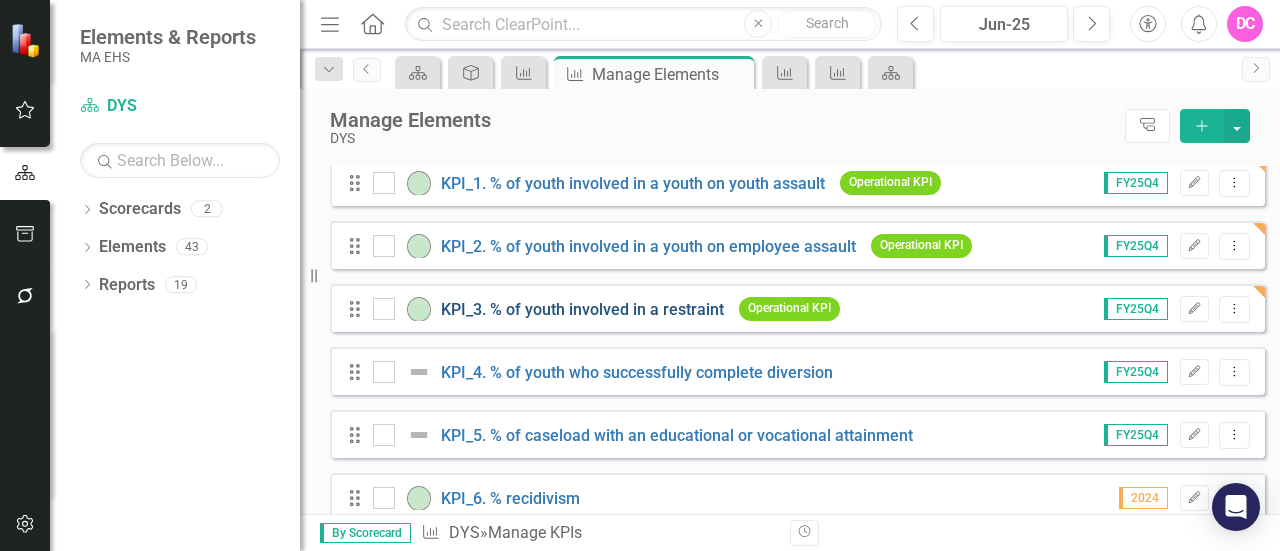 click on "KPI_3. % of youth involved in a restraint" at bounding box center (582, 309) 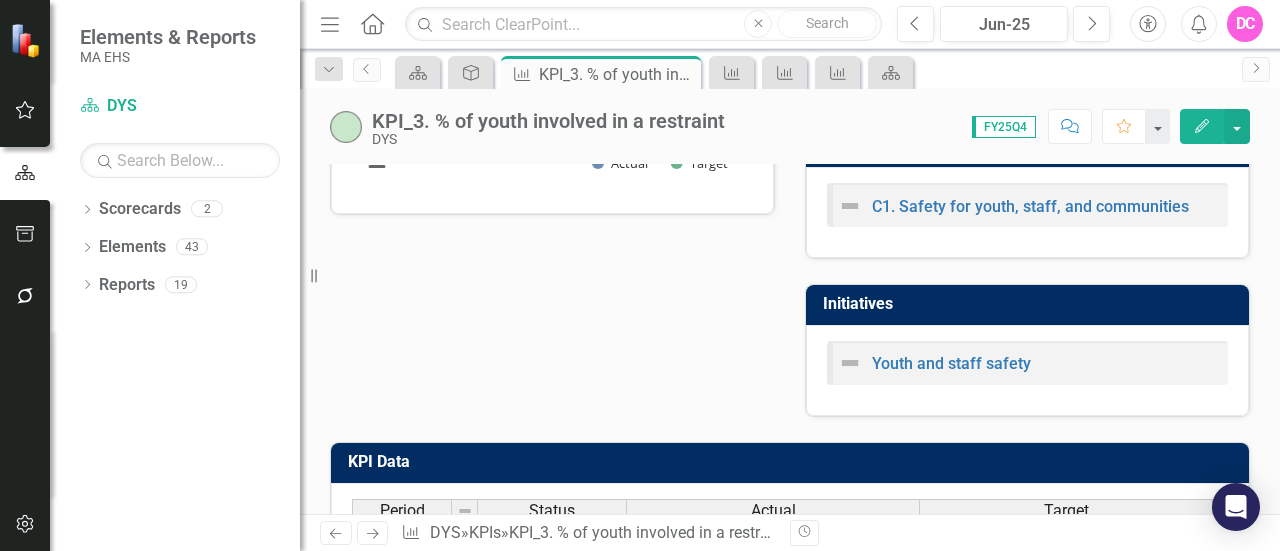 scroll, scrollTop: 400, scrollLeft: 0, axis: vertical 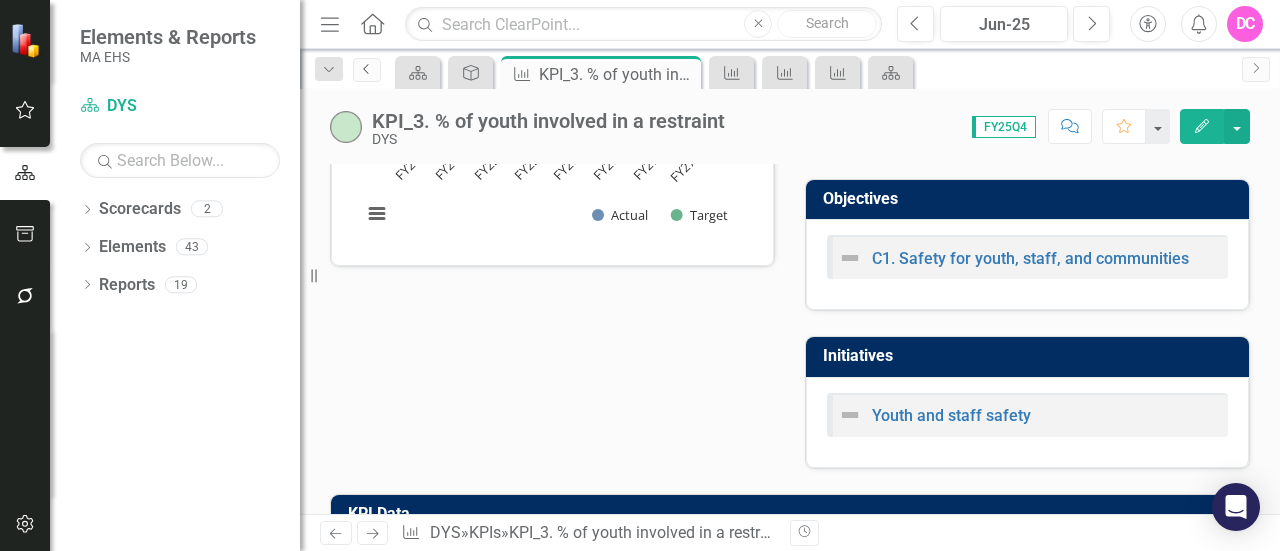 click on "Previous" at bounding box center (367, 70) 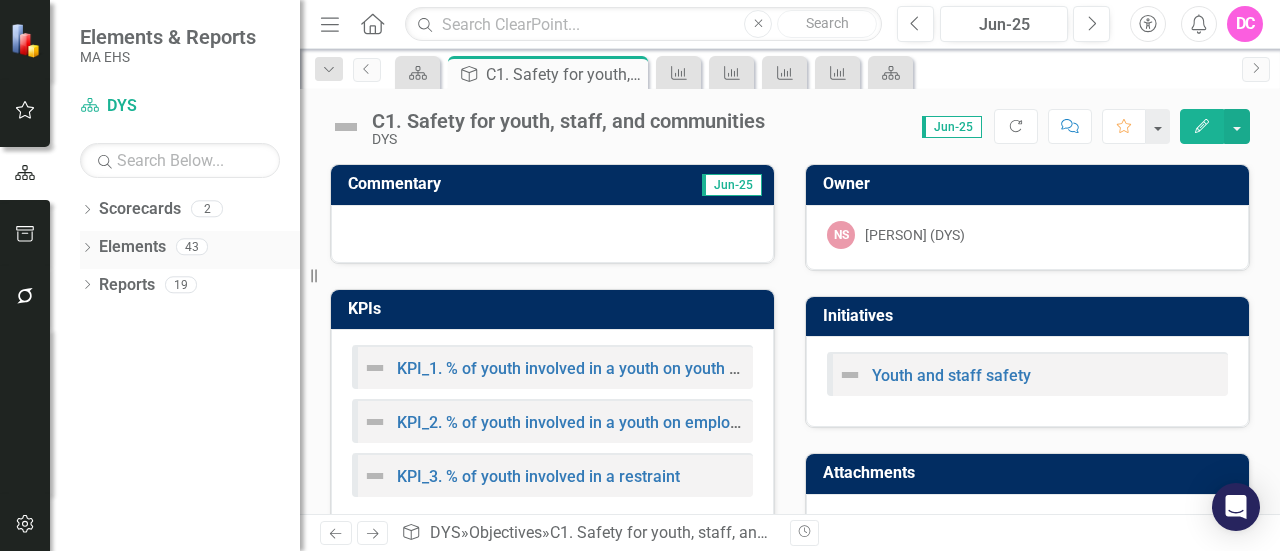 click on "Elements" at bounding box center [132, 247] 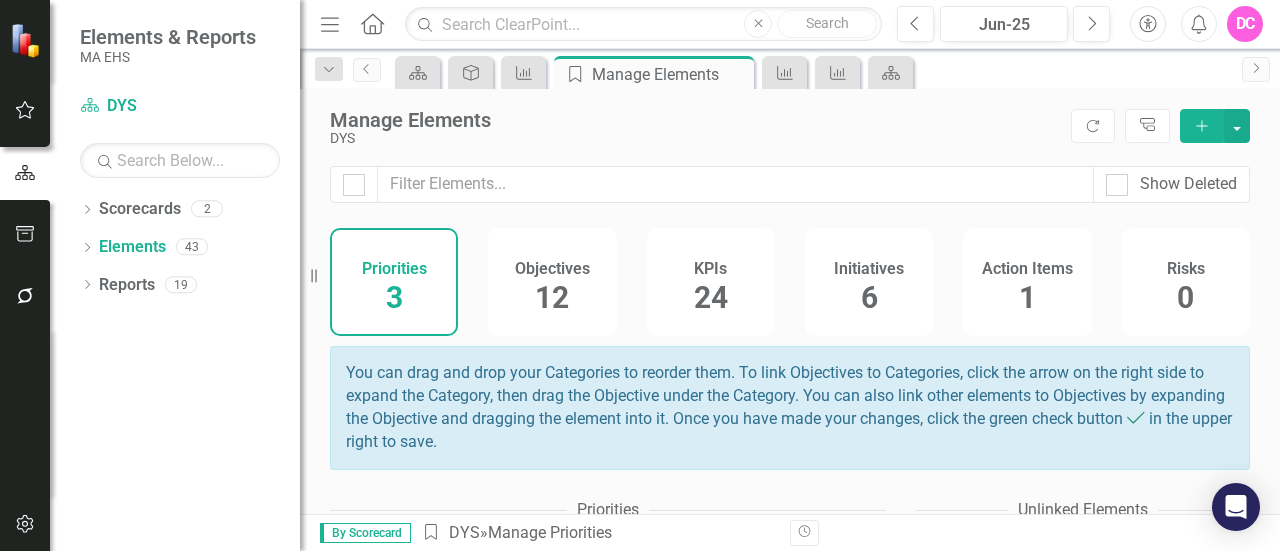 click on "KPIs 24" at bounding box center (711, 282) 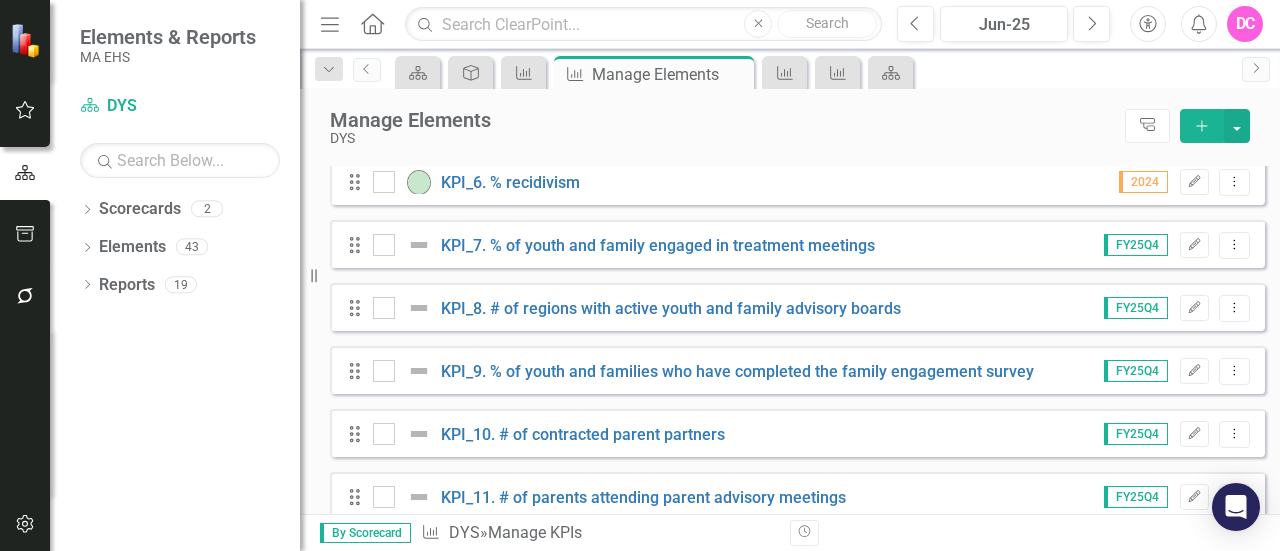 scroll, scrollTop: 518, scrollLeft: 0, axis: vertical 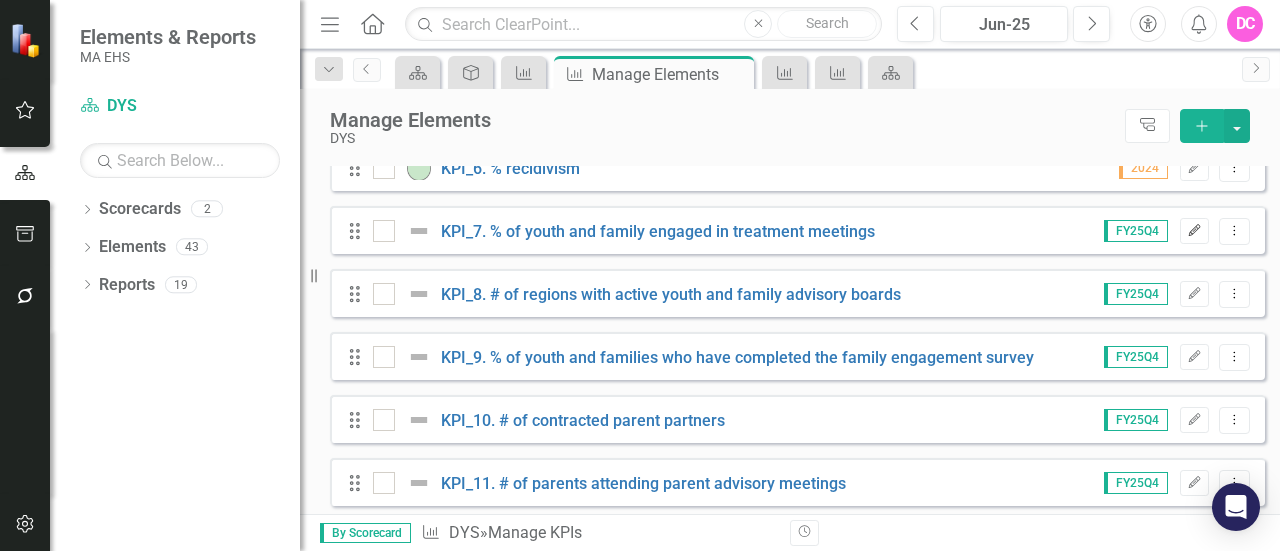 click on "Edit" at bounding box center (1194, 231) 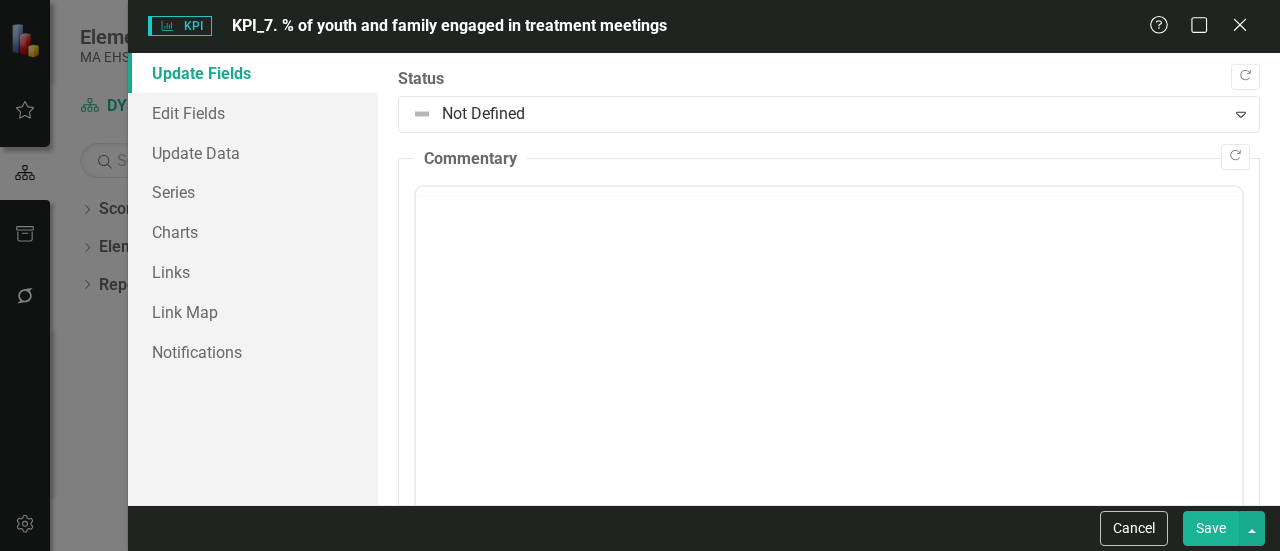 scroll, scrollTop: 0, scrollLeft: 0, axis: both 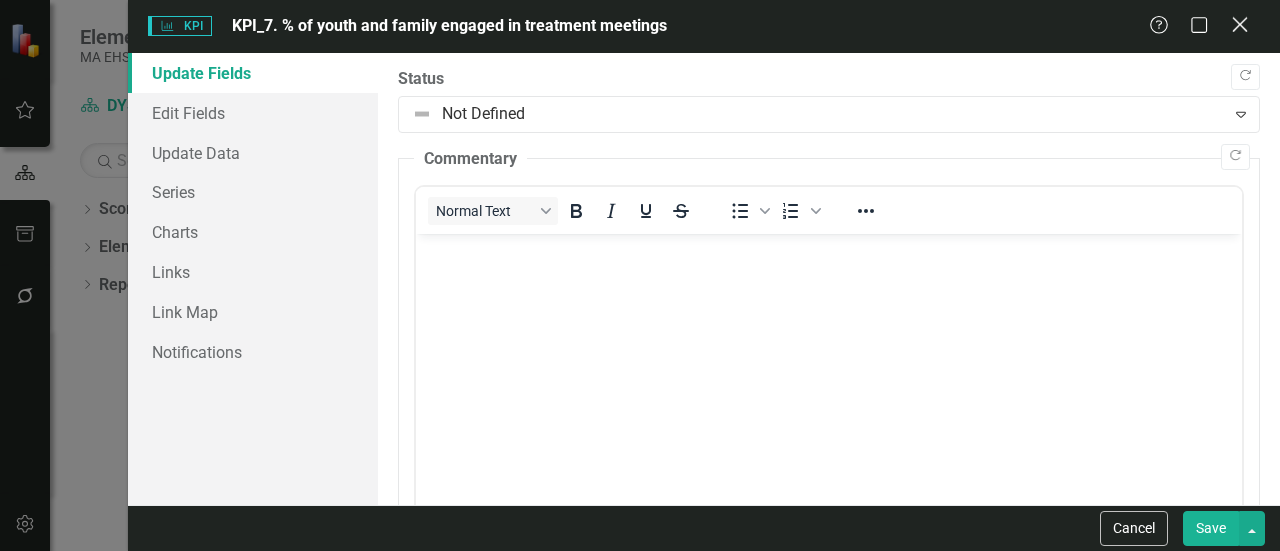 click on "Close" at bounding box center [1239, 24] 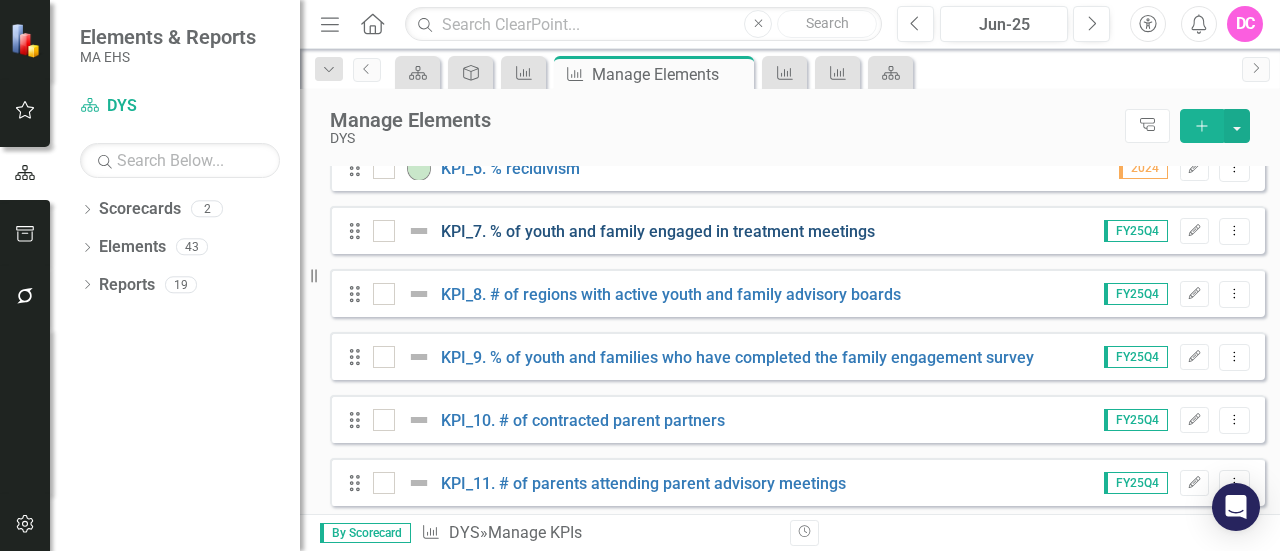 click on "KPI_7. % of youth and family engaged in treatment meetings" at bounding box center (658, 231) 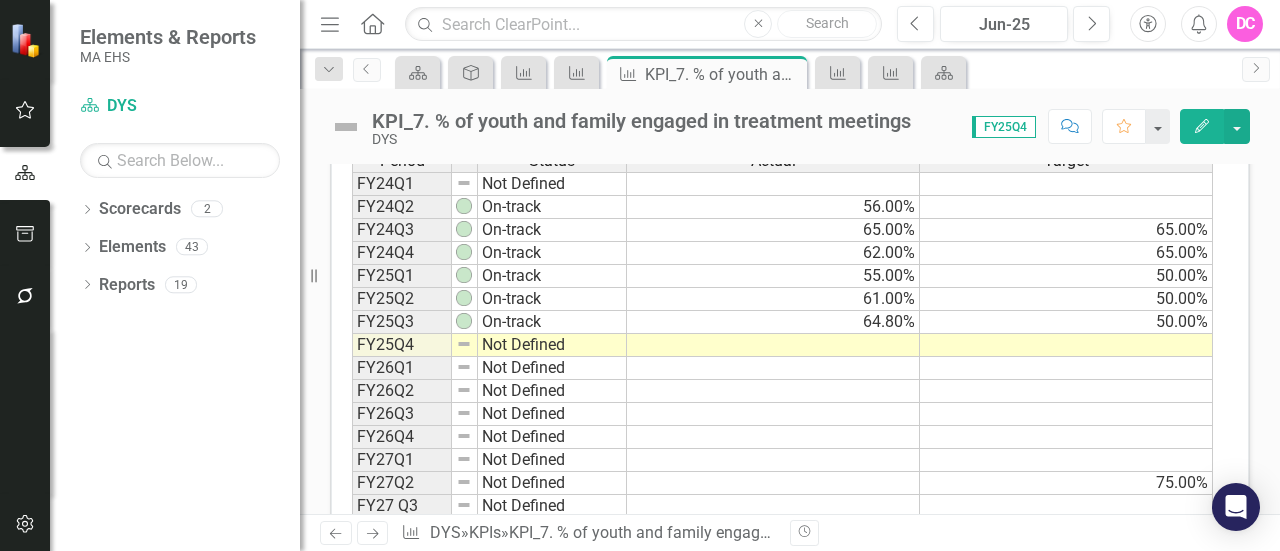 scroll, scrollTop: 813, scrollLeft: 0, axis: vertical 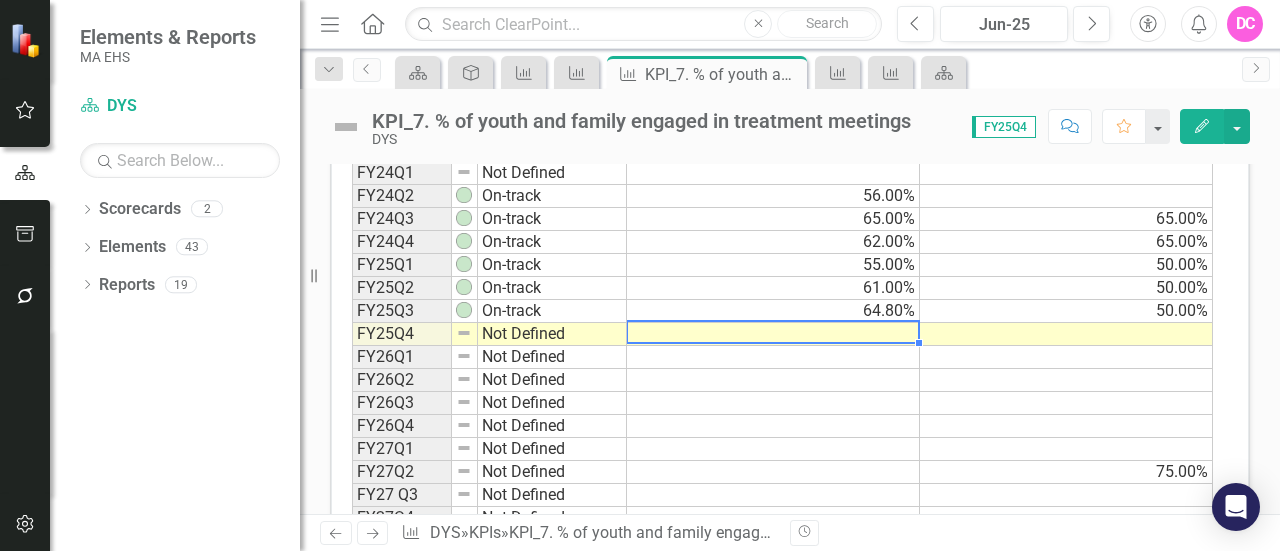 click at bounding box center (773, 334) 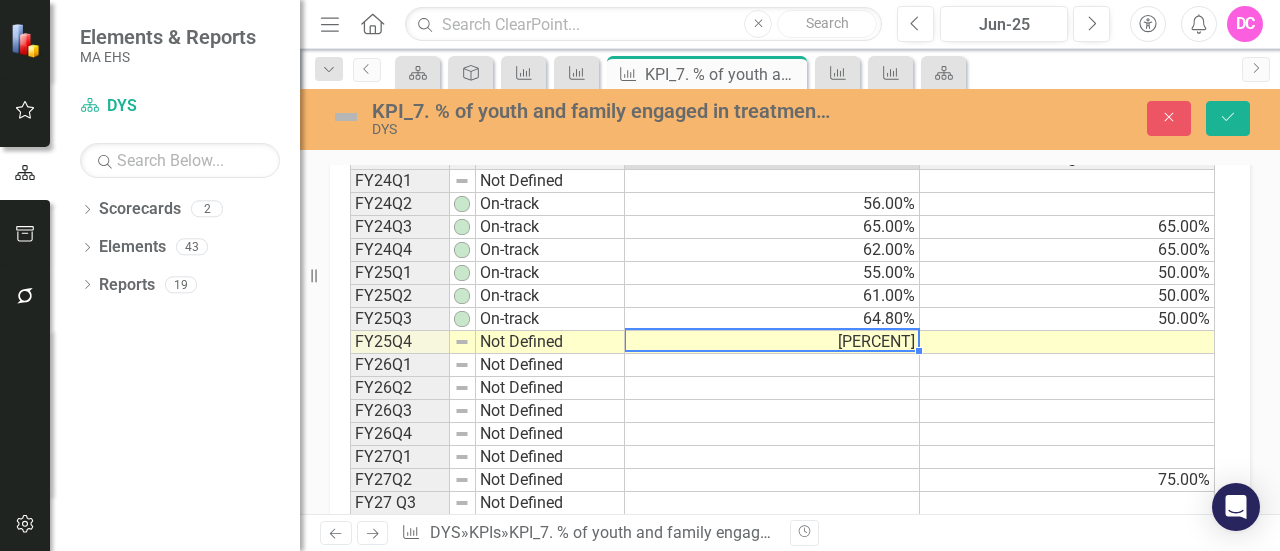 scroll, scrollTop: 820, scrollLeft: 0, axis: vertical 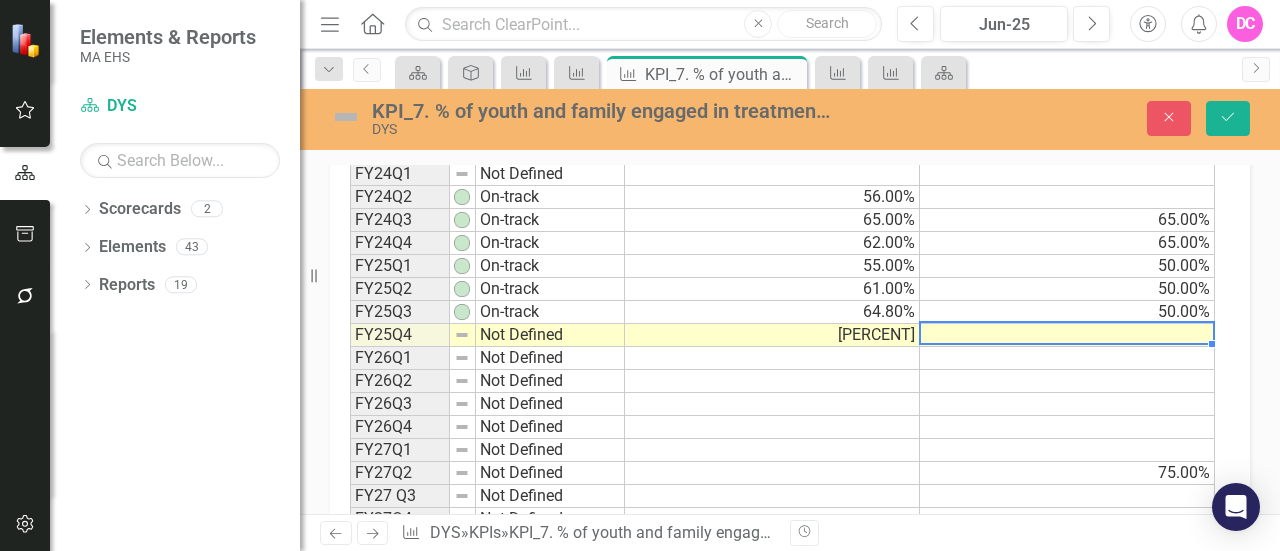 click at bounding box center (1067, 335) 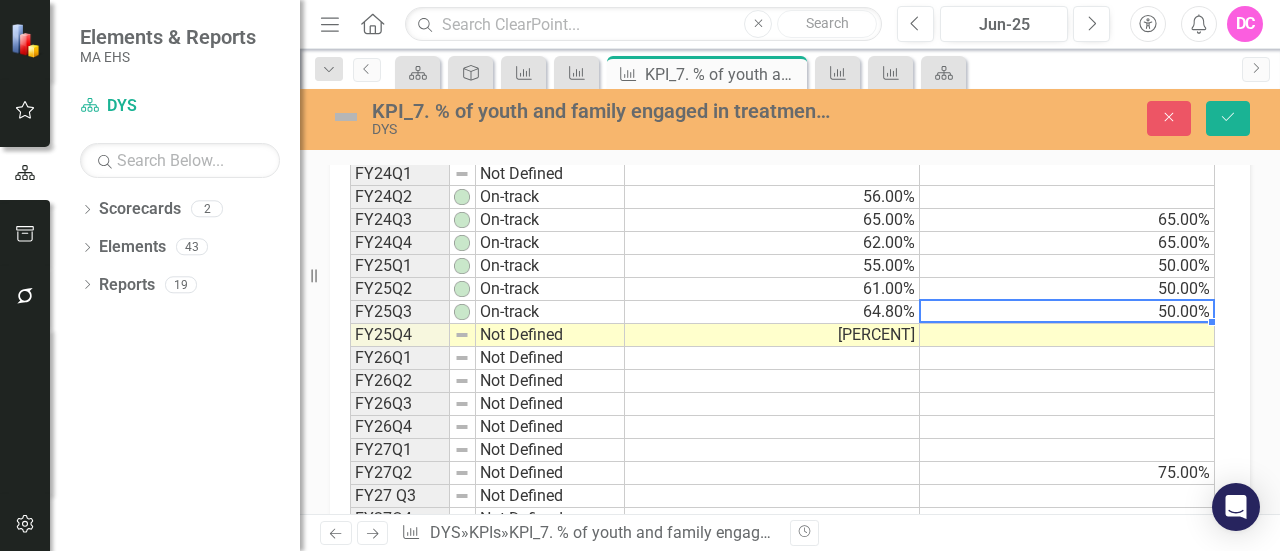 click on "50.00%" at bounding box center (1067, 312) 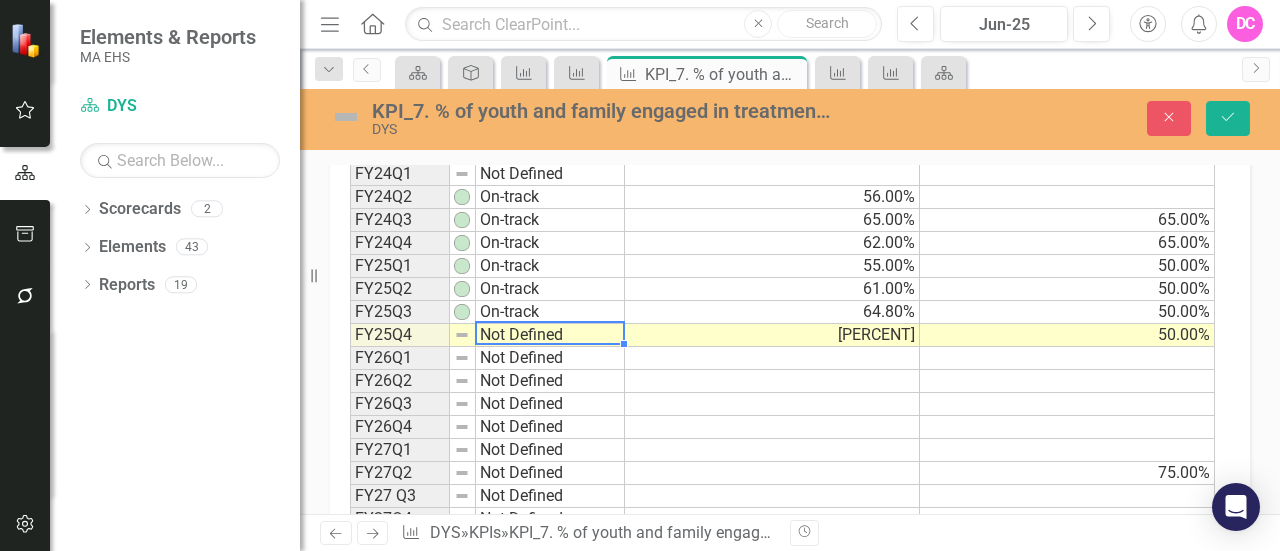 click on "Not Defined" at bounding box center (550, 335) 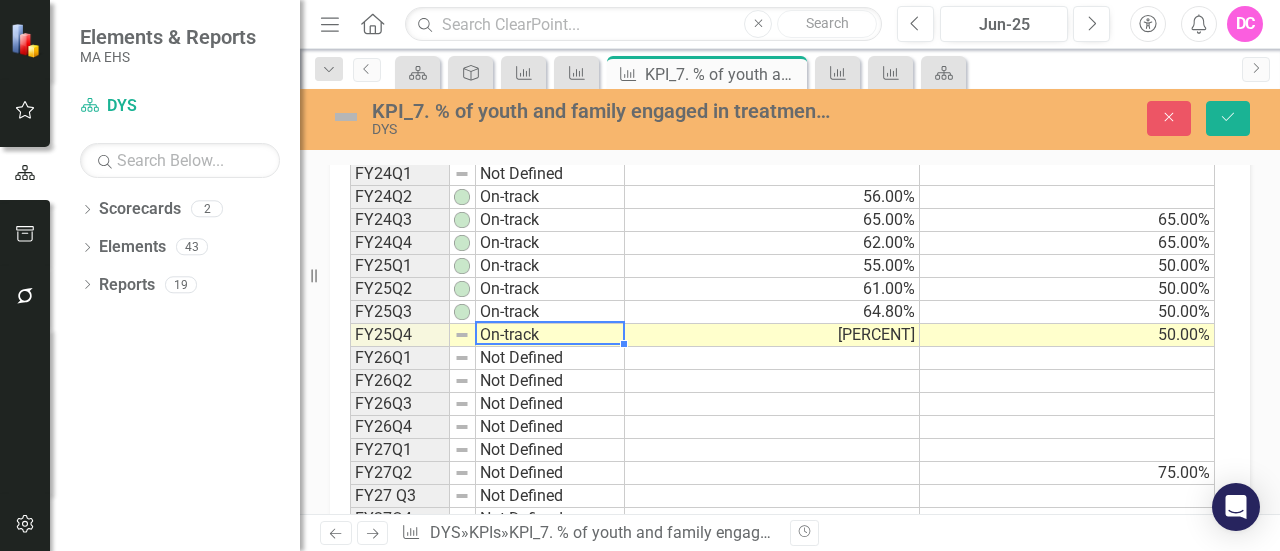 click on "Period Status Actual Target FY24Q1 Not Defined FY24Q2 On-track [PERCENT] FY24Q3 On-track [PERCENT] [PERCENT] FY24Q4 On-track [PERCENT] [PERCENT] FY25Q1 On-track [PERCENT] [PERCENT] FY25Q2 On-track [PERCENT] [PERCENT] FY25Q3 On-track [PERCENT] [PERCENT] FY25Q4 On-track [PERCENT] [PERCENT] FY26Q1 Not Defined FY26Q2 Not Defined FY26Q3 Not Defined FY26Q4 Not Defined FY27Q1 Not Defined FY27Q2 Not Defined [PERCENT] FY27 Q3 Not Defined FY27Q4 Not Defined Period Status Actual Target Period Status FY24Q1 Not Defined FY24Q2 On-track FY24Q3 On-track FY24Q4 On-track FY25Q1 On-track FY25Q2 On-track FY25Q3 On-track FY25Q4 On-track FY26Q1 Not Defined FY26Q2 Not Defined FY26Q3 Not Defined FY26Q4 Not Defined FY27Q1 Not Defined FY27Q2 Not Defined FY27 Q3 Not Defined FY27Q4 Not Defined Period Status [NUMBER] On-track Not Defined Target Met On -track At-risk Off-track No Informati on" at bounding box center [782, 335] 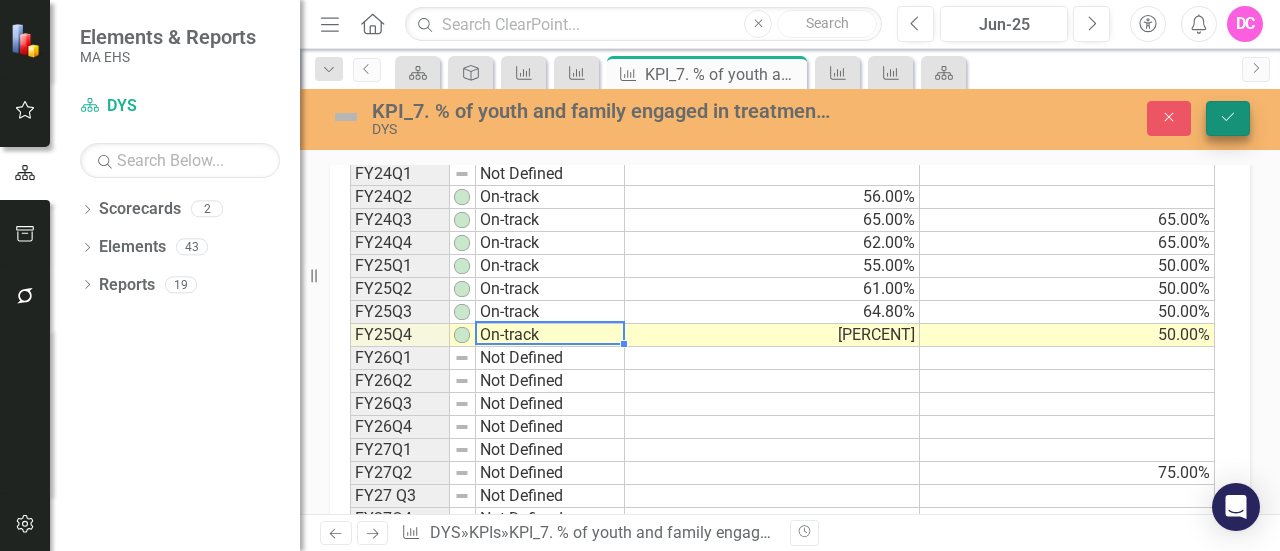 type on "On-track" 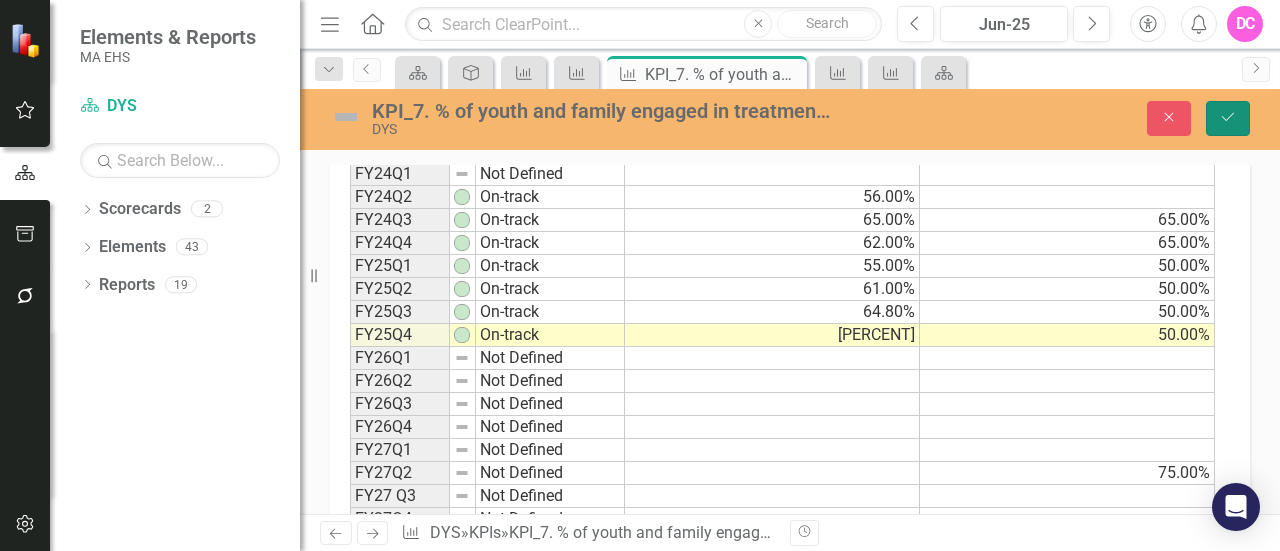 click on "Save" at bounding box center (1228, 117) 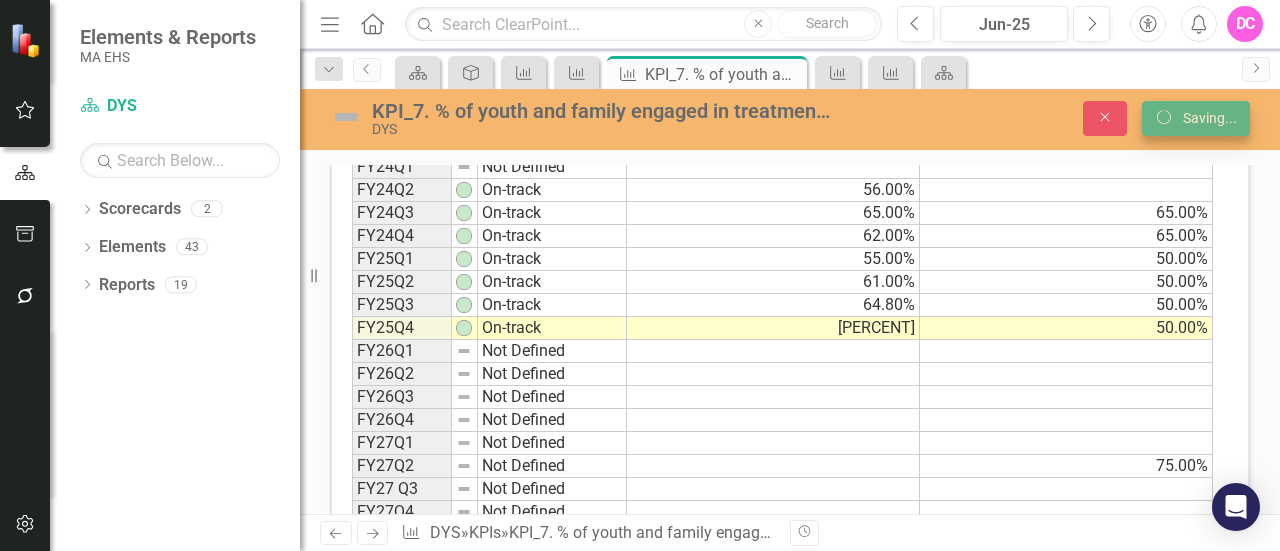 scroll, scrollTop: 0, scrollLeft: 0, axis: both 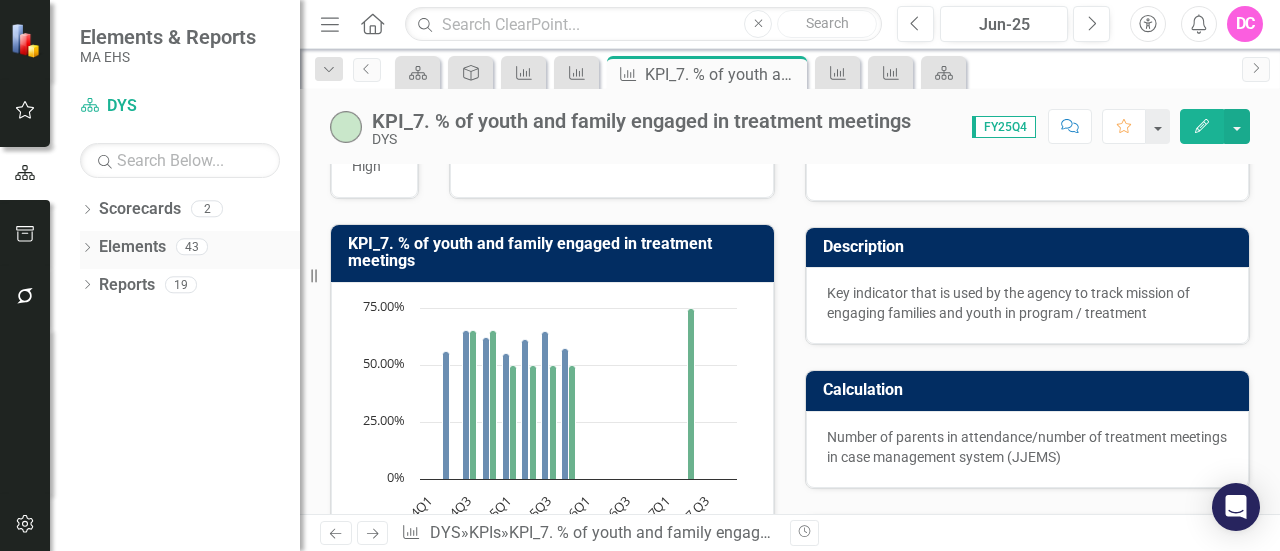 click on "Elements" at bounding box center (132, 247) 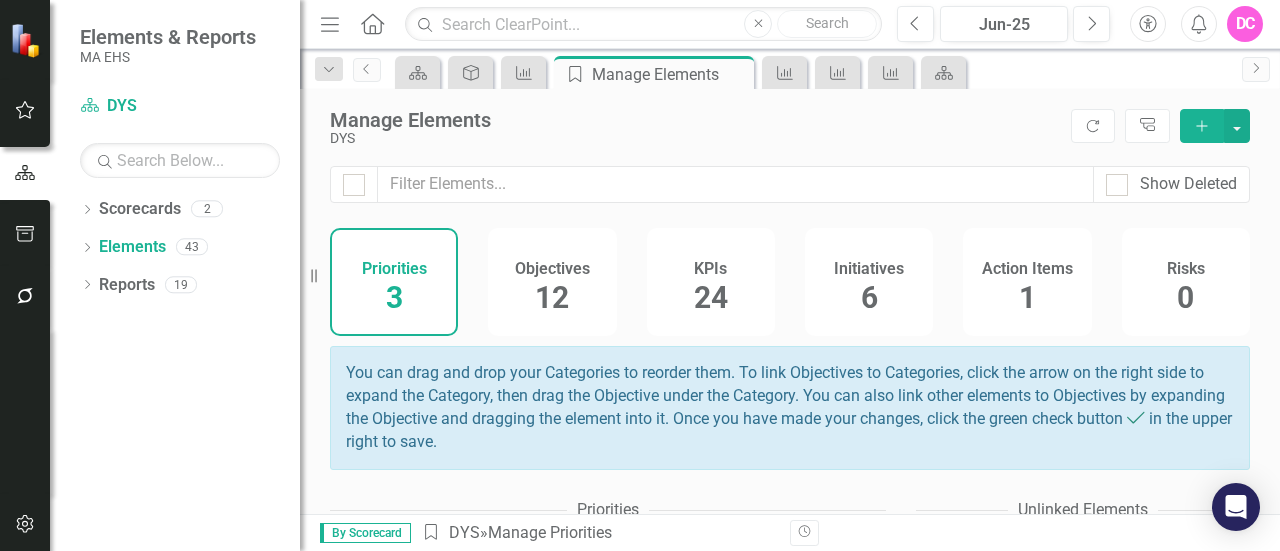 click on "KPIs" at bounding box center (710, 269) 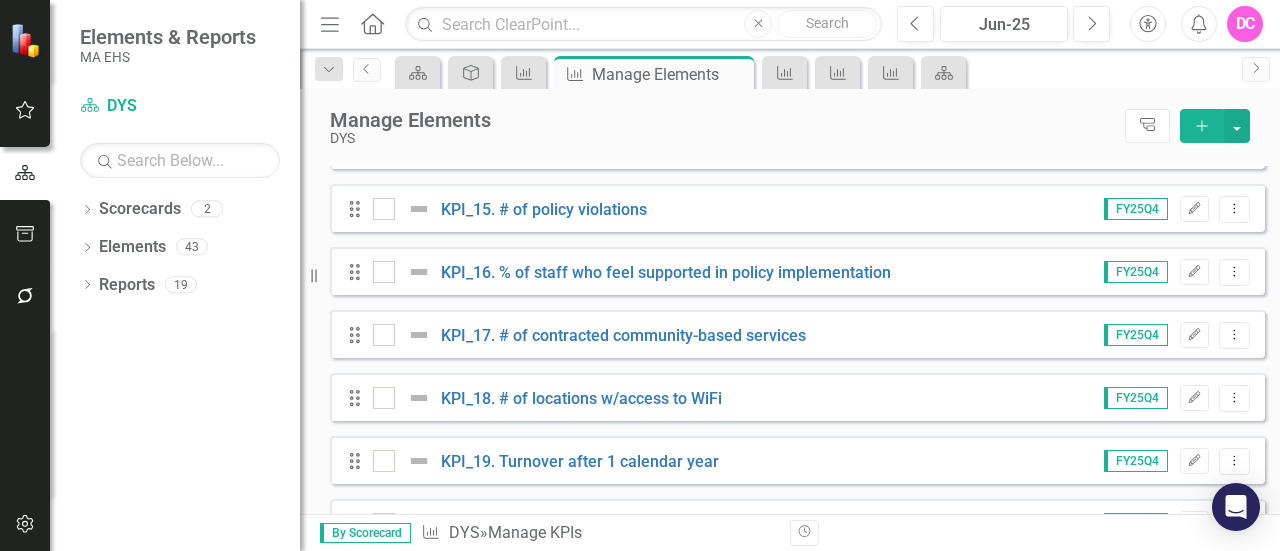 scroll, scrollTop: 1054, scrollLeft: 0, axis: vertical 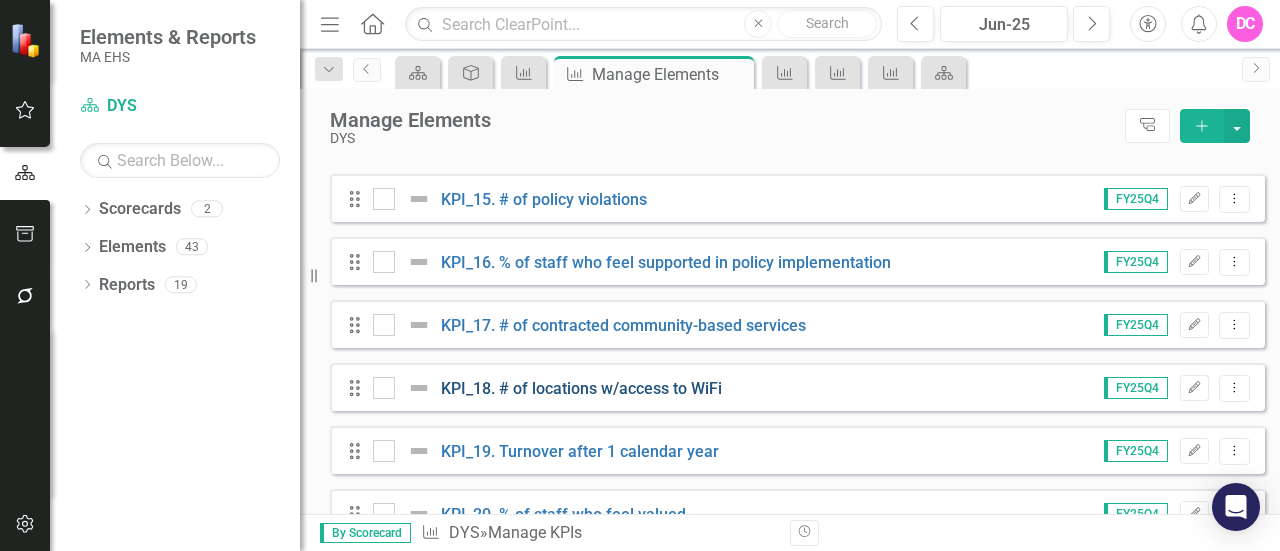 click on "KPI_18. # of locations w/access to WiFi" at bounding box center [581, 388] 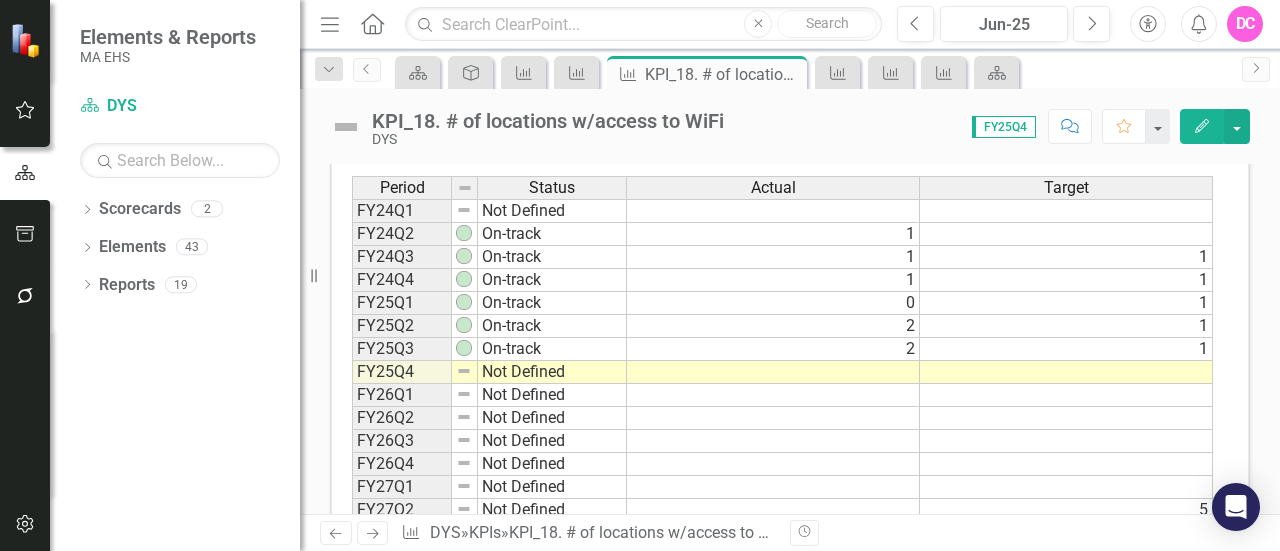 scroll, scrollTop: 724, scrollLeft: 0, axis: vertical 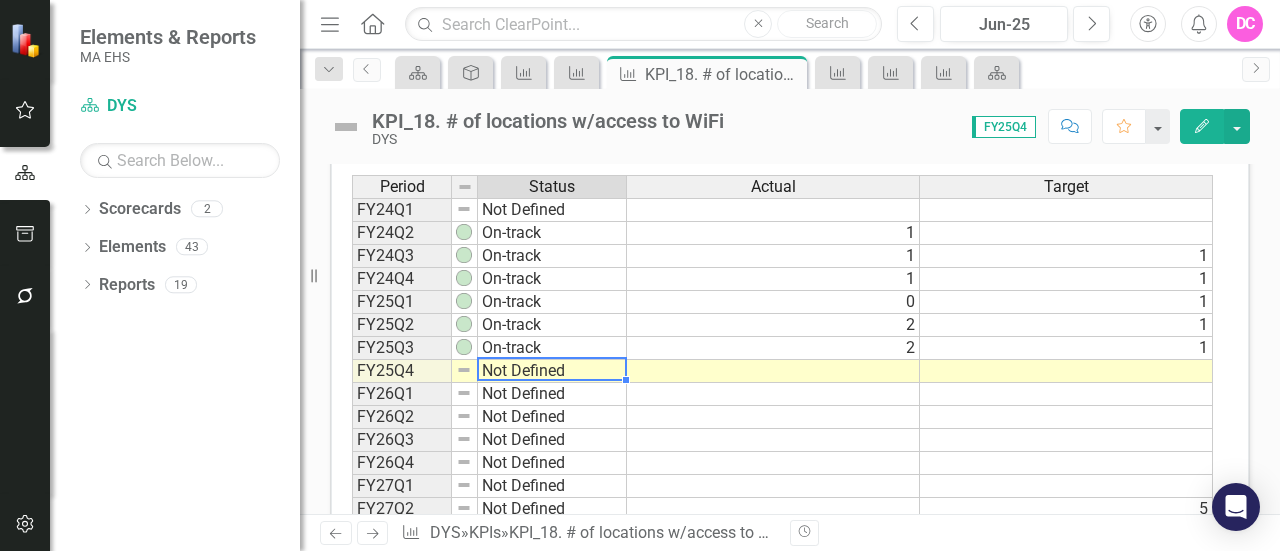 click on "Not Defined" at bounding box center (552, 371) 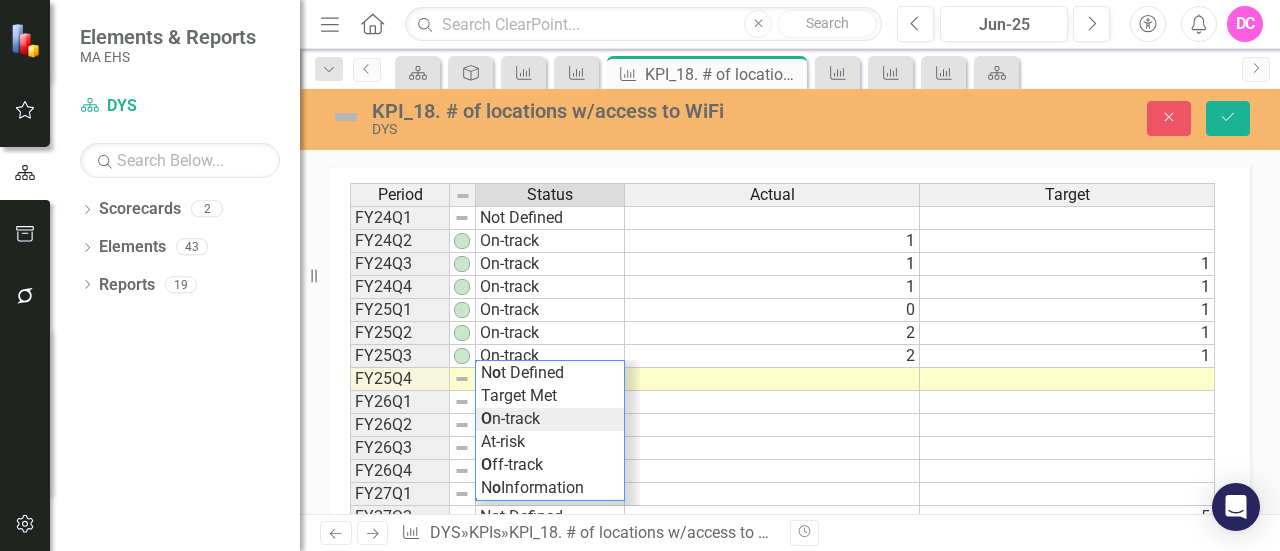 scroll, scrollTop: 732, scrollLeft: 0, axis: vertical 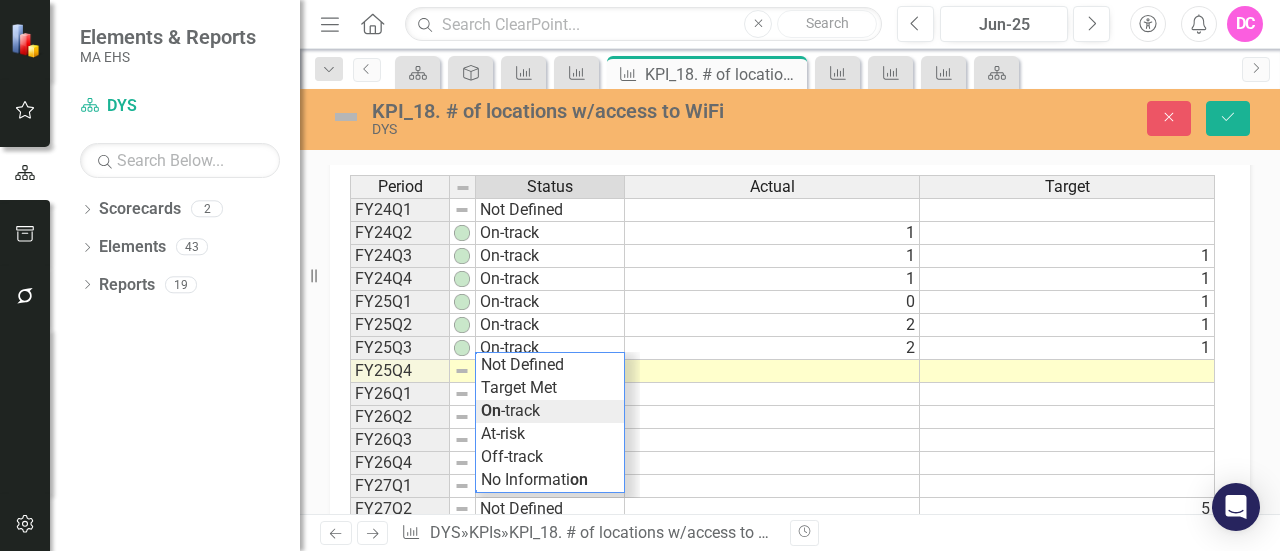 click on "Period Status Actual Target FY24Q1 Not Defined FY24Q2 On-track 1 FY24Q3 On-track 1 1 FY24Q4 On-track 1 1 FY25Q1 On-track 0 1 FY25Q2 On-track 2 1 FY25Q3 On-track 2 1 FY25Q4 Not Defined FY26Q1 Not Defined FY26Q2 Not Defined FY26Q3 Not Defined FY26Q4 Not Defined FY27Q1 Not Defined FY27Q2 Not Defined 5 FY27 Q3 Not Defined FY27Q4 Not Defined Period Status Actual Target Period Status FY24Q1 Not Defined FY24Q2 On-track FY24Q3 On-track FY24Q4 On-track FY25Q1 On-track FY25Q2 On-track FY25Q3 On-track FY25Q4 Not Defined FY26Q1 Not Defined FY26Q2 Not Defined FY26Q3 Not Defined FY26Q4 Not Defined FY27Q1 Not Defined FY27Q2 Not Defined FY27 Q3 Not Defined FY27Q4 Not Defined Period Status On-track Not Defined Target Met On -track At-risk Off-track No Informati on" at bounding box center [782, 371] 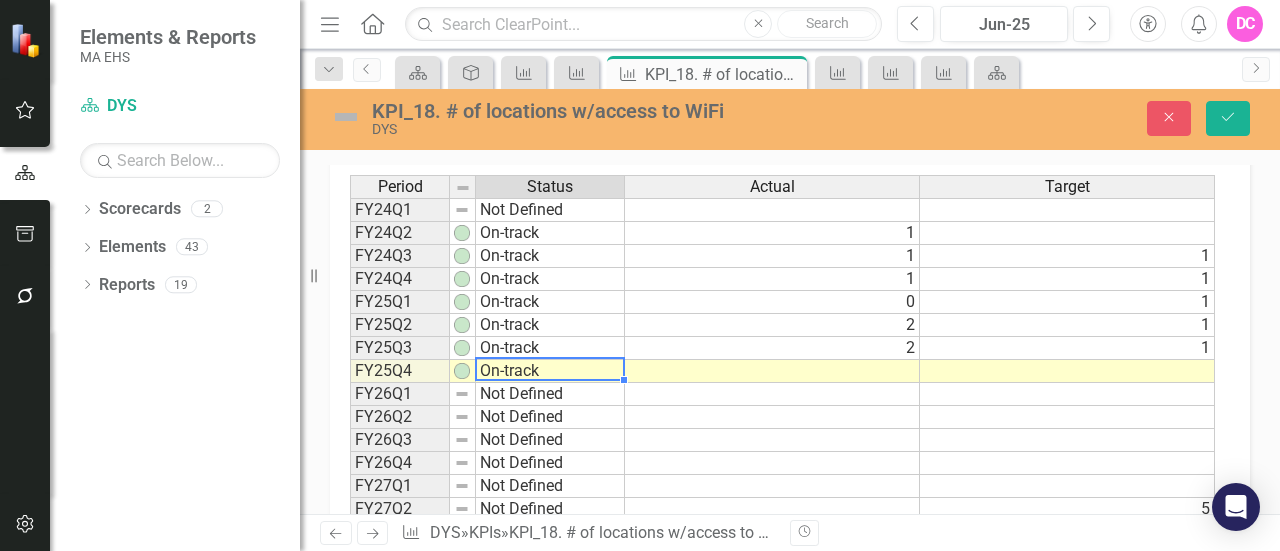 type on "On-track" 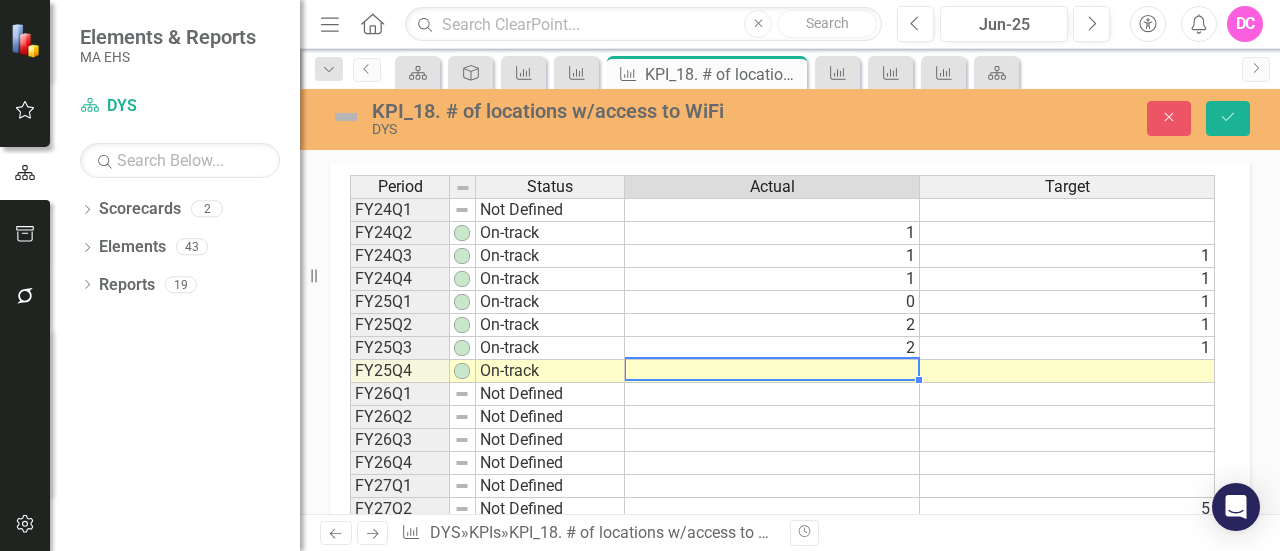 click at bounding box center [772, 371] 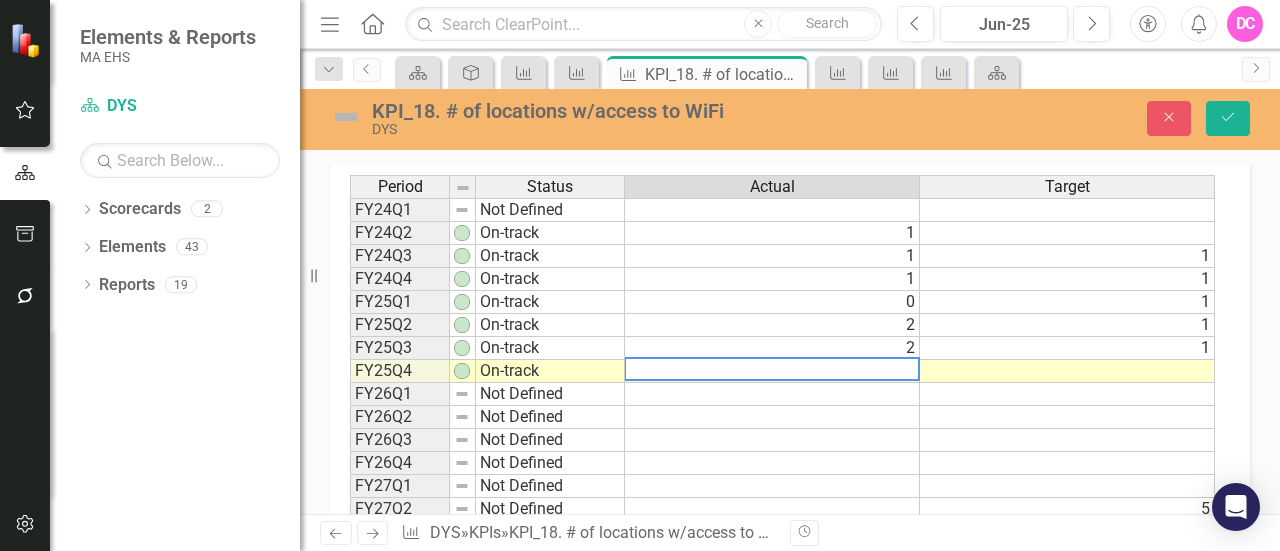 click at bounding box center (1067, 371) 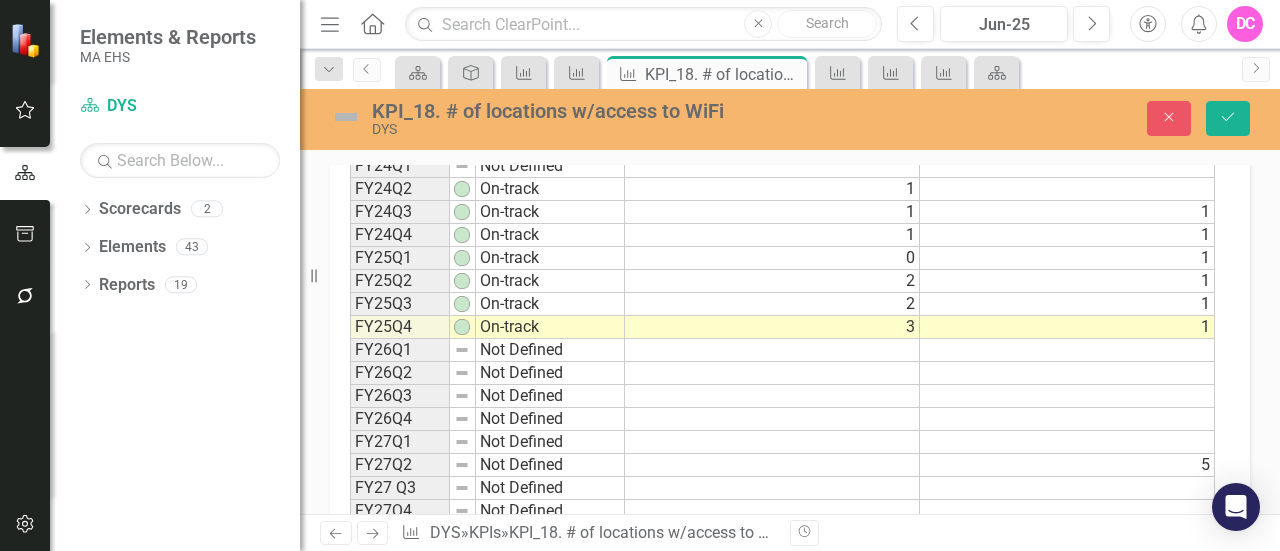 scroll, scrollTop: 788, scrollLeft: 0, axis: vertical 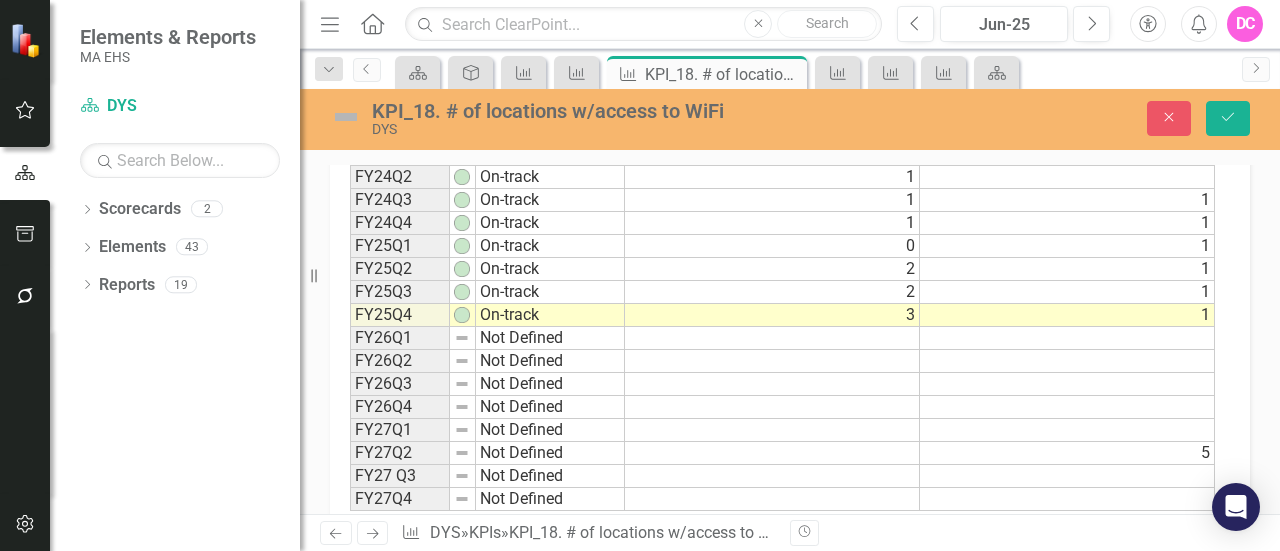 type on "1" 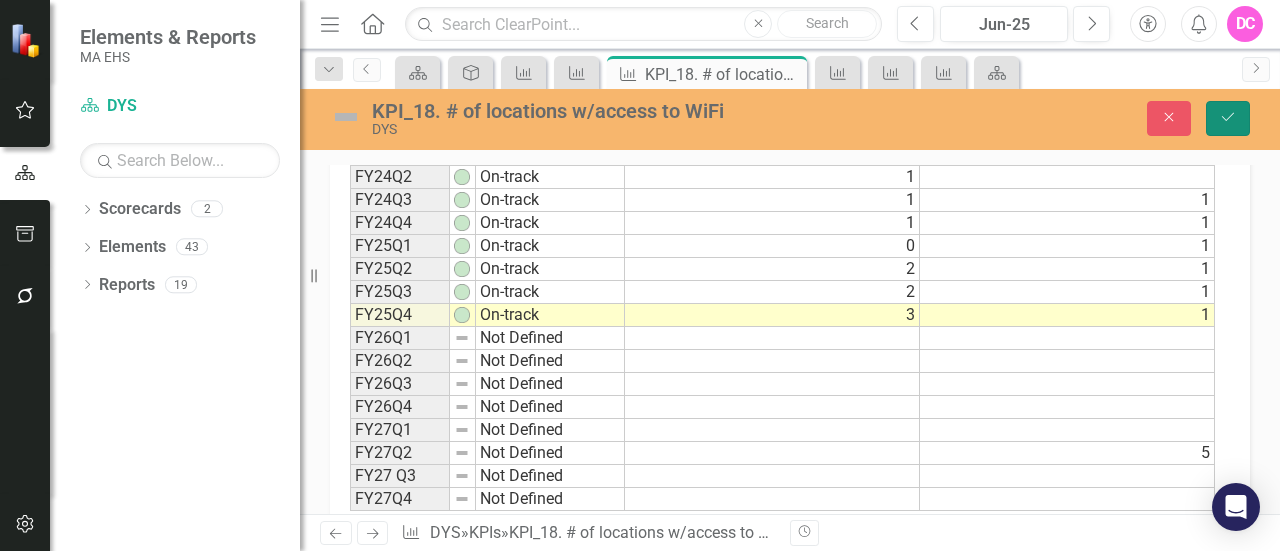 click on "Save" at bounding box center (1228, 118) 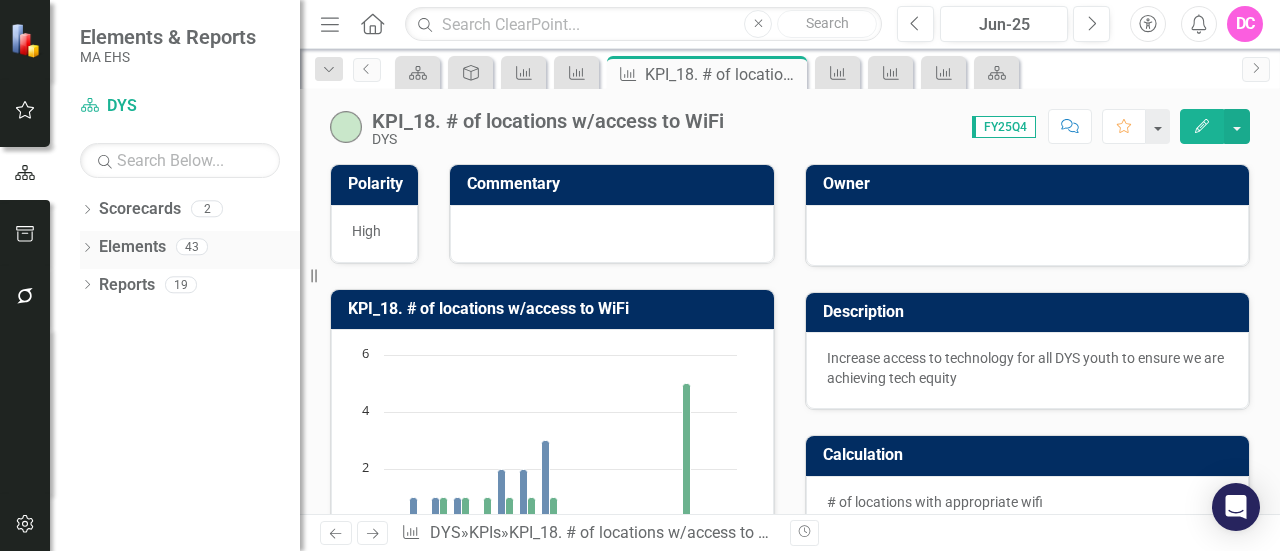 click on "Elements" at bounding box center [132, 247] 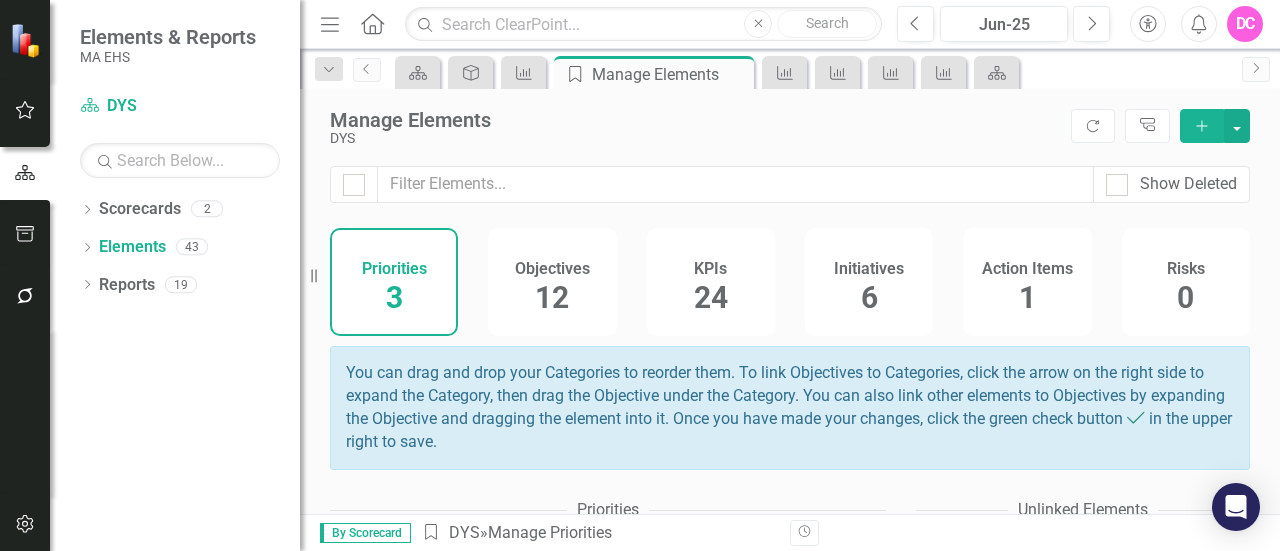 click on "24" at bounding box center (711, 297) 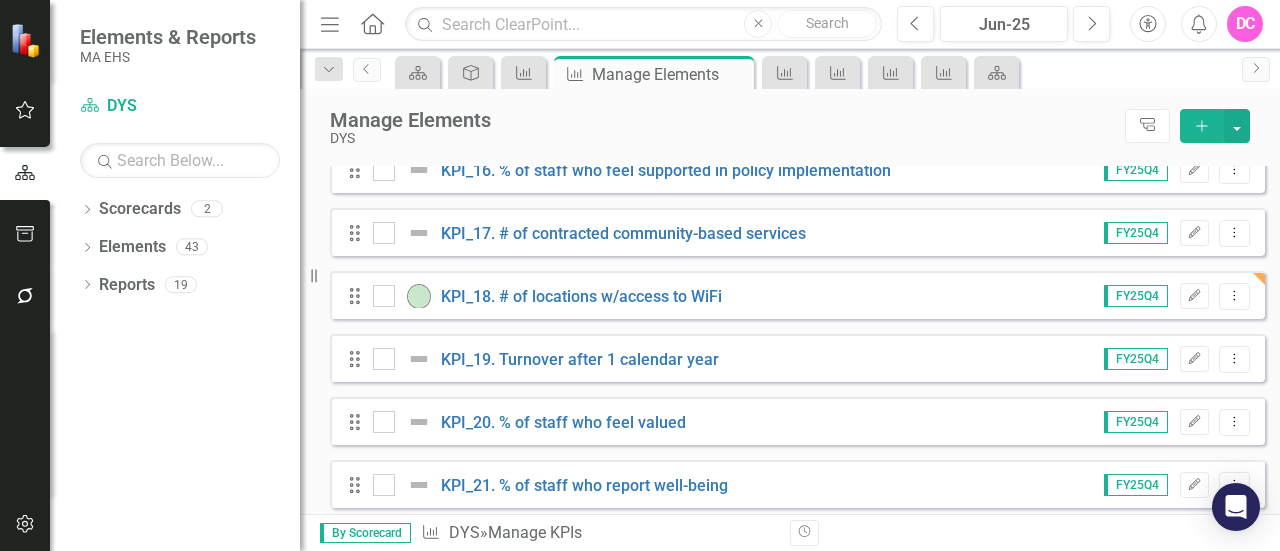 scroll, scrollTop: 1168, scrollLeft: 0, axis: vertical 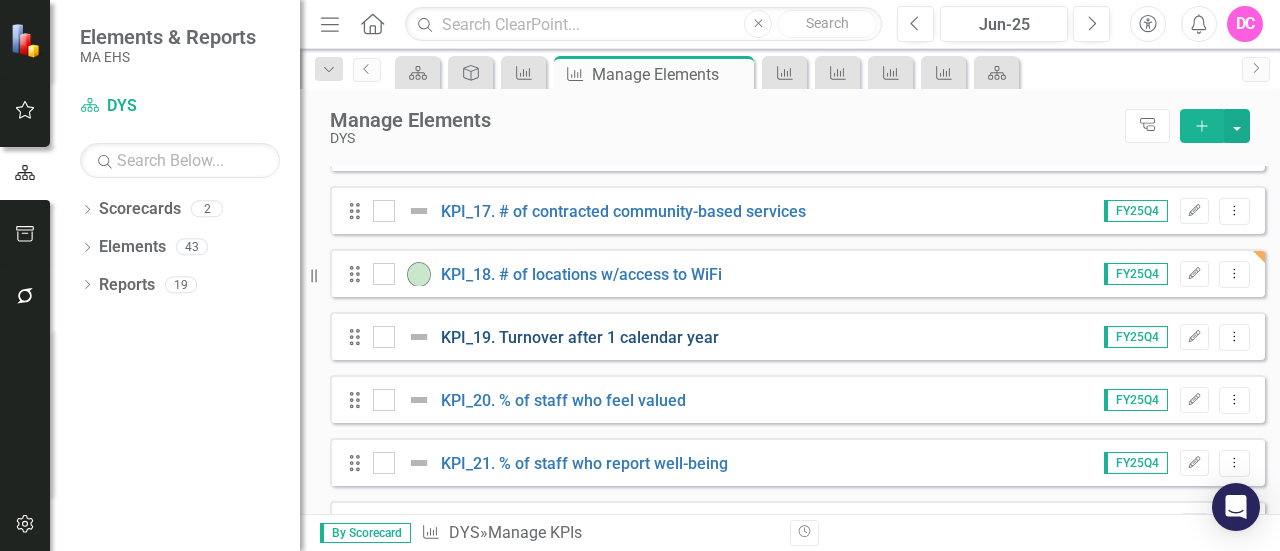 click on "KPI_19. Turnover after 1 calendar year" at bounding box center [580, 337] 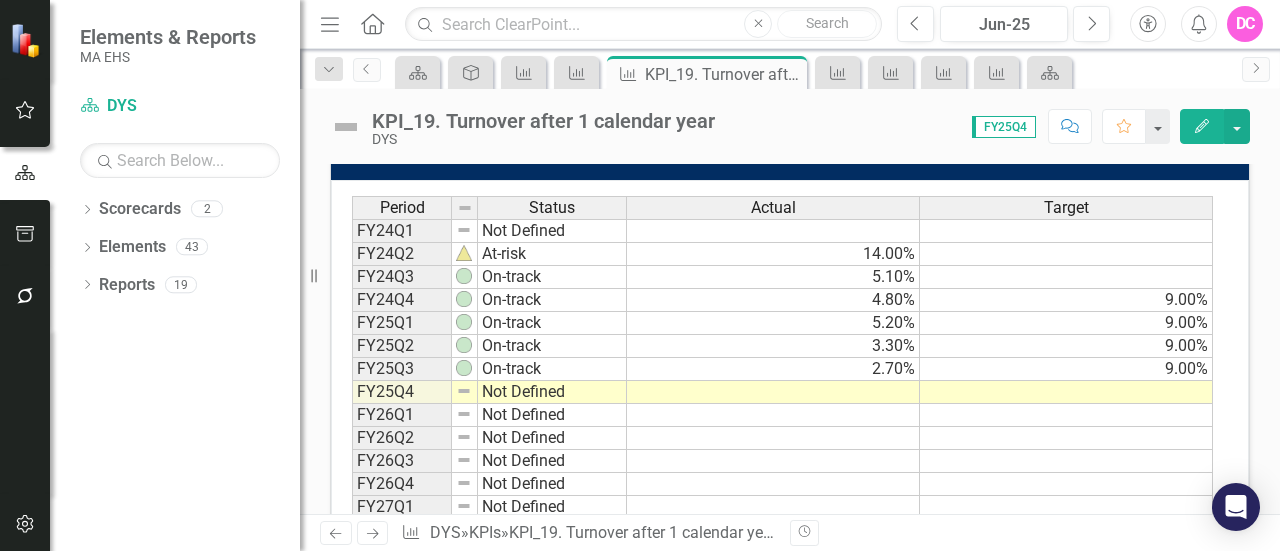 scroll, scrollTop: 740, scrollLeft: 0, axis: vertical 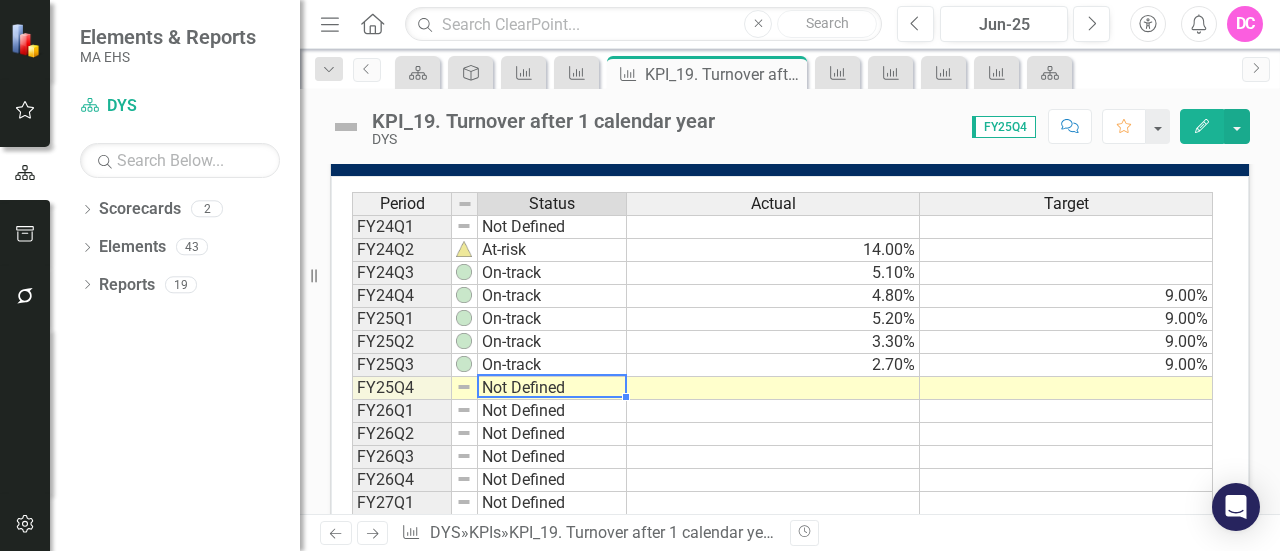 click on "Not Defined" at bounding box center (552, 388) 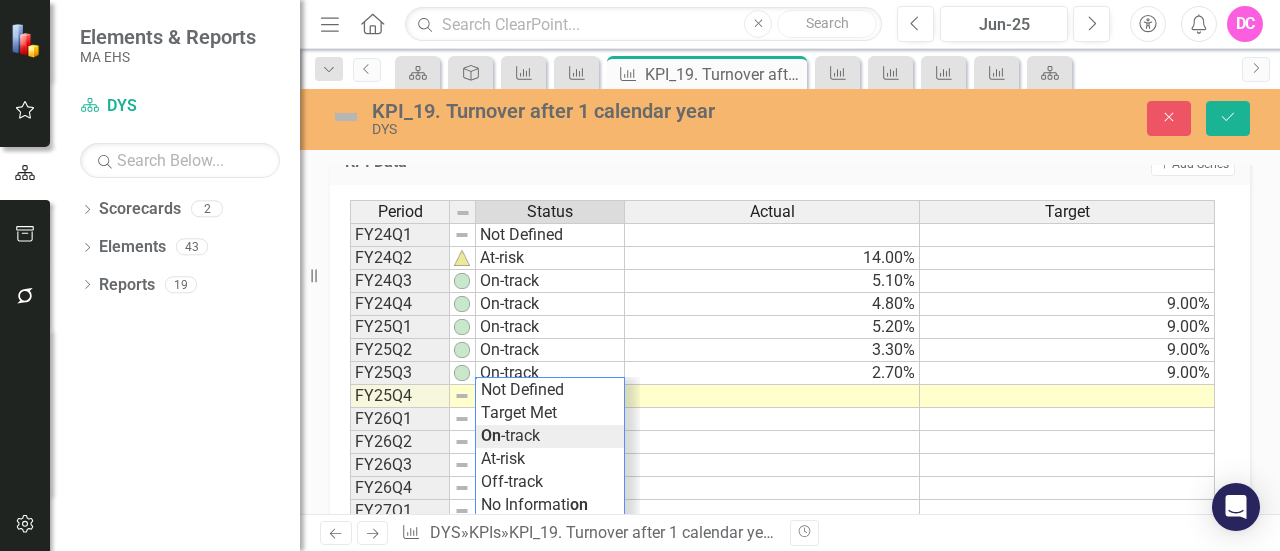 click on "Period Status Actual Target FY24Q1 Not Defined FY24Q2 At-risk [PERCENT] FY24Q3 On-track [PERCENT] FY24Q4 On-track [PERCENT] [PERCENT] FY25Q1 On-track [PERCENT] [PERCENT] FY25Q2 On-track [PERCENT] [PERCENT] FY25Q3 On-track [PERCENT] [PERCENT] FY25Q4 Not Defined FY26Q1 Not Defined FY26Q2 Not Defined FY26Q3 Not Defined FY26Q4 Not Defined FY27Q1 Not Defined FY27Q2 Not Defined [PERCENT] FY27 Q3 Not Defined FY27Q4 Not Defined Period Status Actual Target Period Status FY24Q1 Not Defined FY24Q2 At-risk FY24Q3 On-track FY24Q4 On-track FY25Q1 On-track FY25Q2 On-track FY25Q3 On-track FY25Q4 Not Defined FY26Q1 Not Defined FY26Q2 Not Defined FY26Q3 Not Defined FY26Q4 Not Defined FY27Q1 Not Defined FY27Q2 Not Defined FY27 Q3 Not Defined FY27Q4 Not Defined Period Status On-track Not Defined Target Met On -track At-risk Off-track No Informati on" at bounding box center [782, 396] 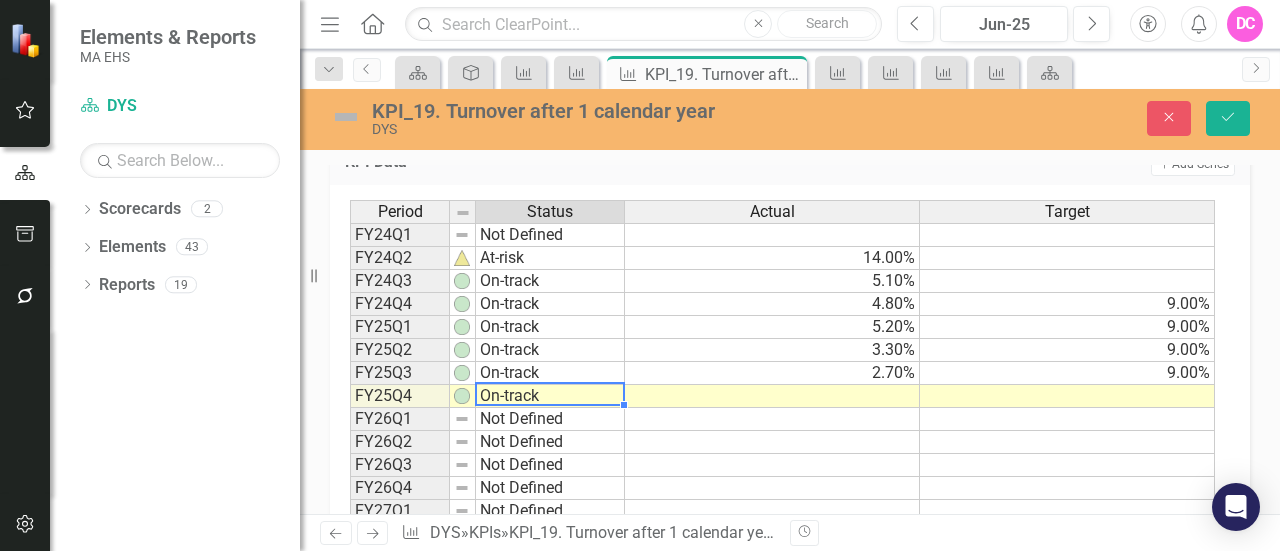 type on "On-track" 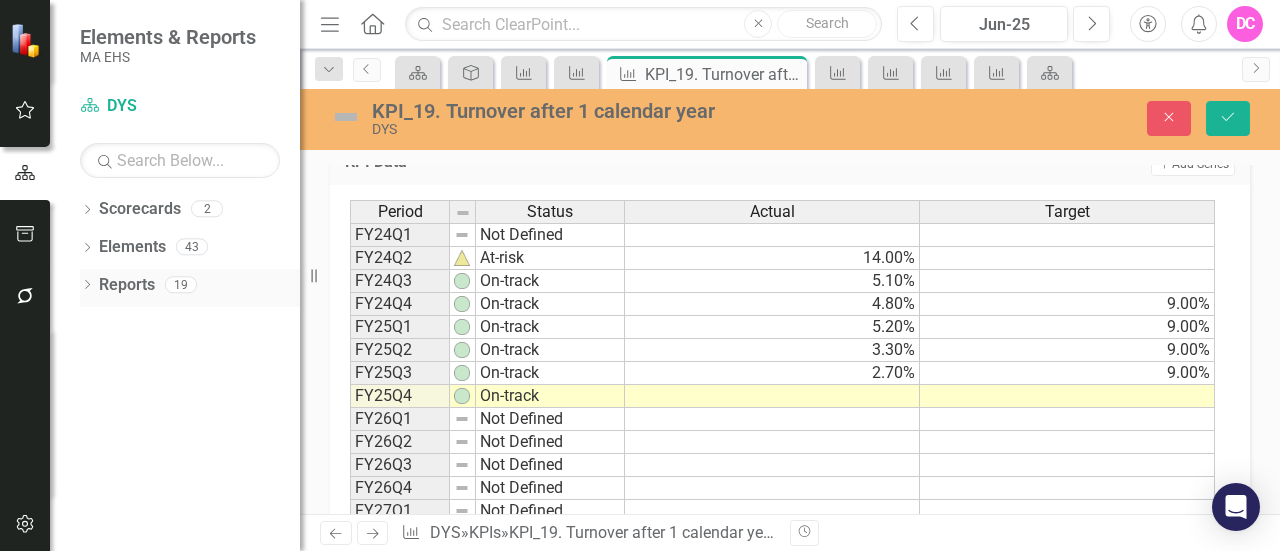 click on "Reports" at bounding box center [127, 285] 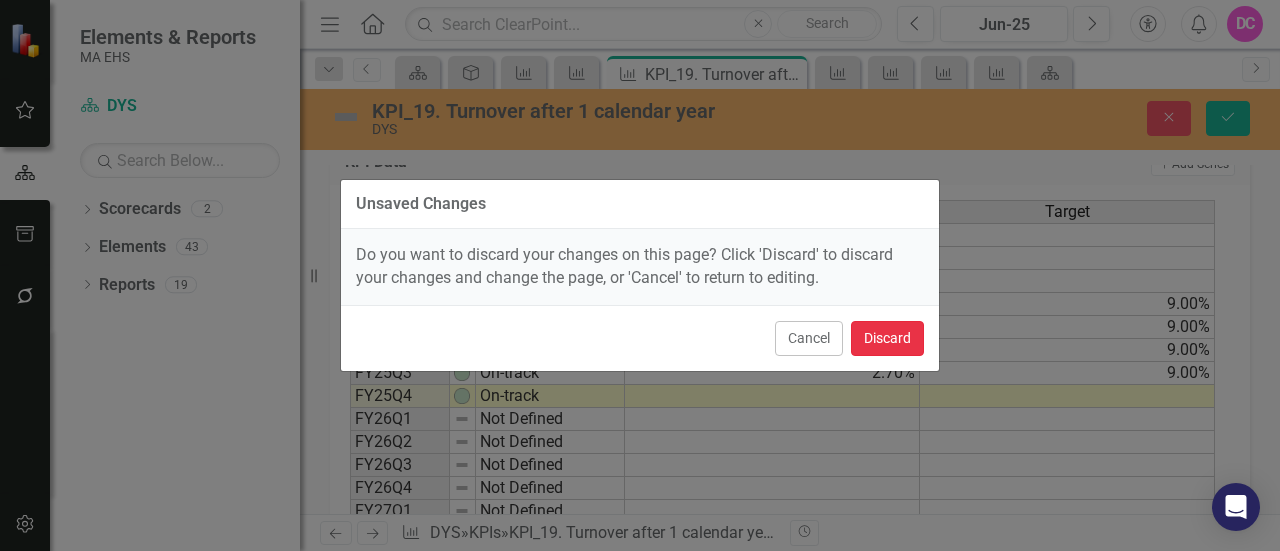 click on "Discard" at bounding box center (887, 338) 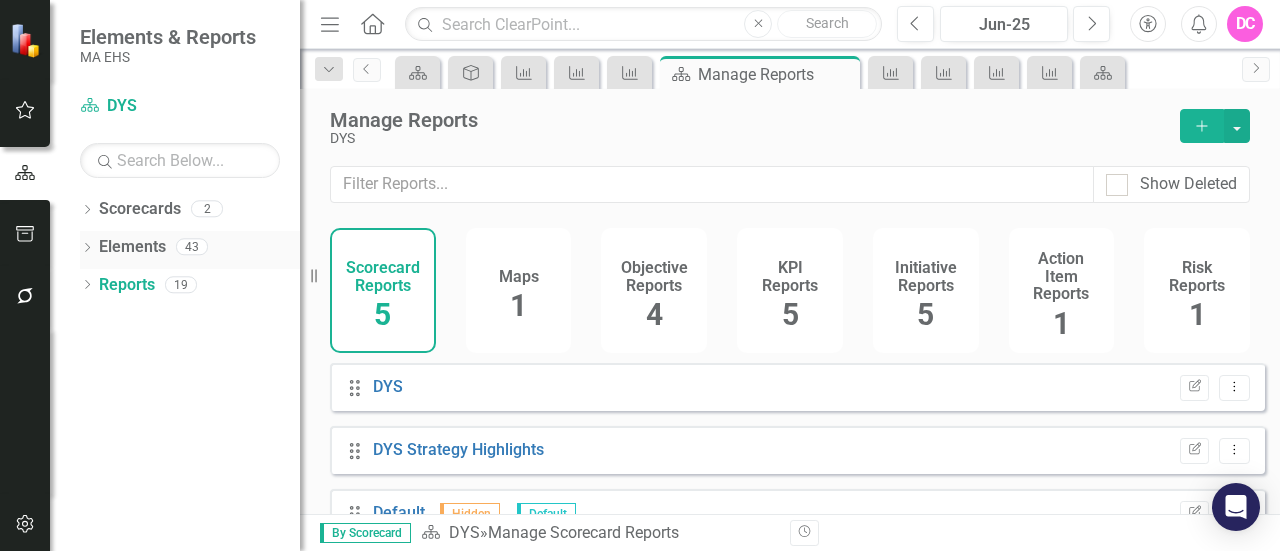 click on "Elements" at bounding box center [132, 247] 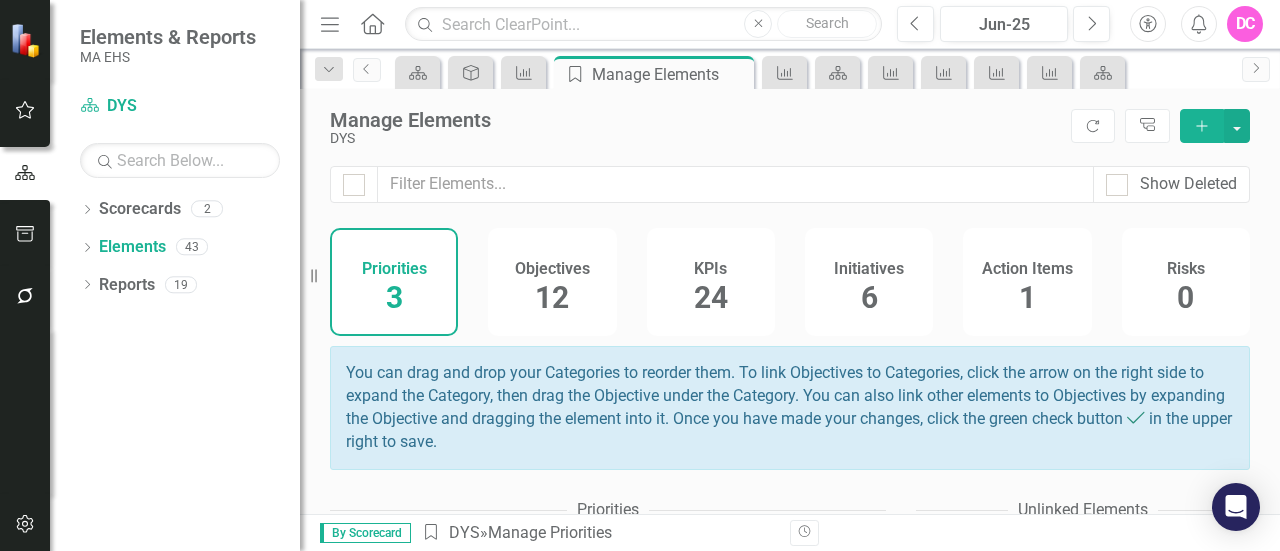 click on "KPIs 24" at bounding box center [711, 282] 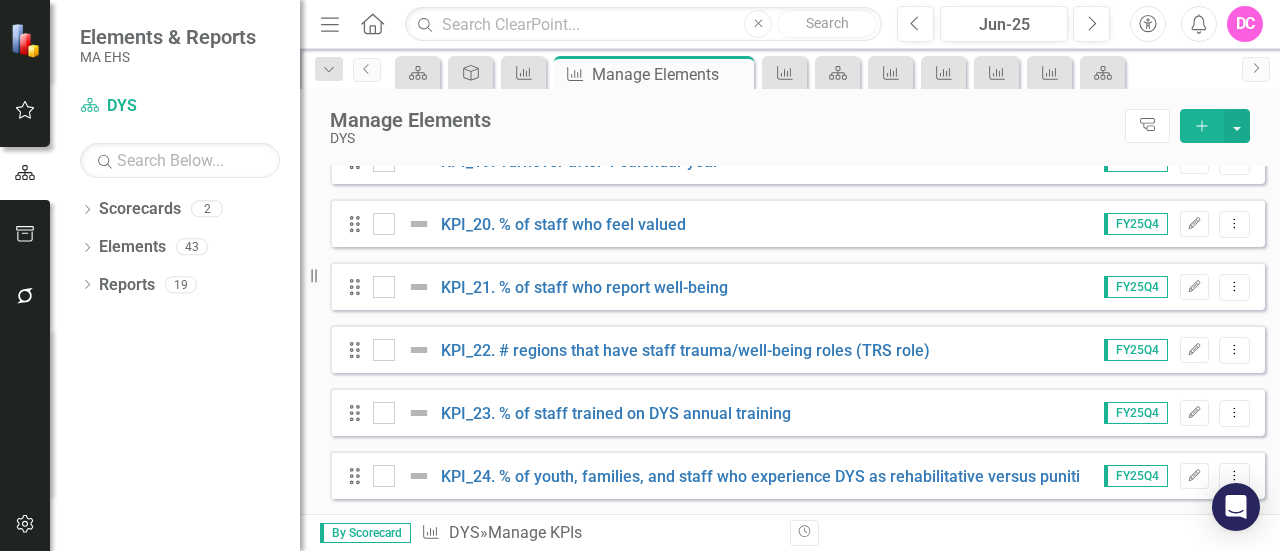 scroll, scrollTop: 1357, scrollLeft: 0, axis: vertical 